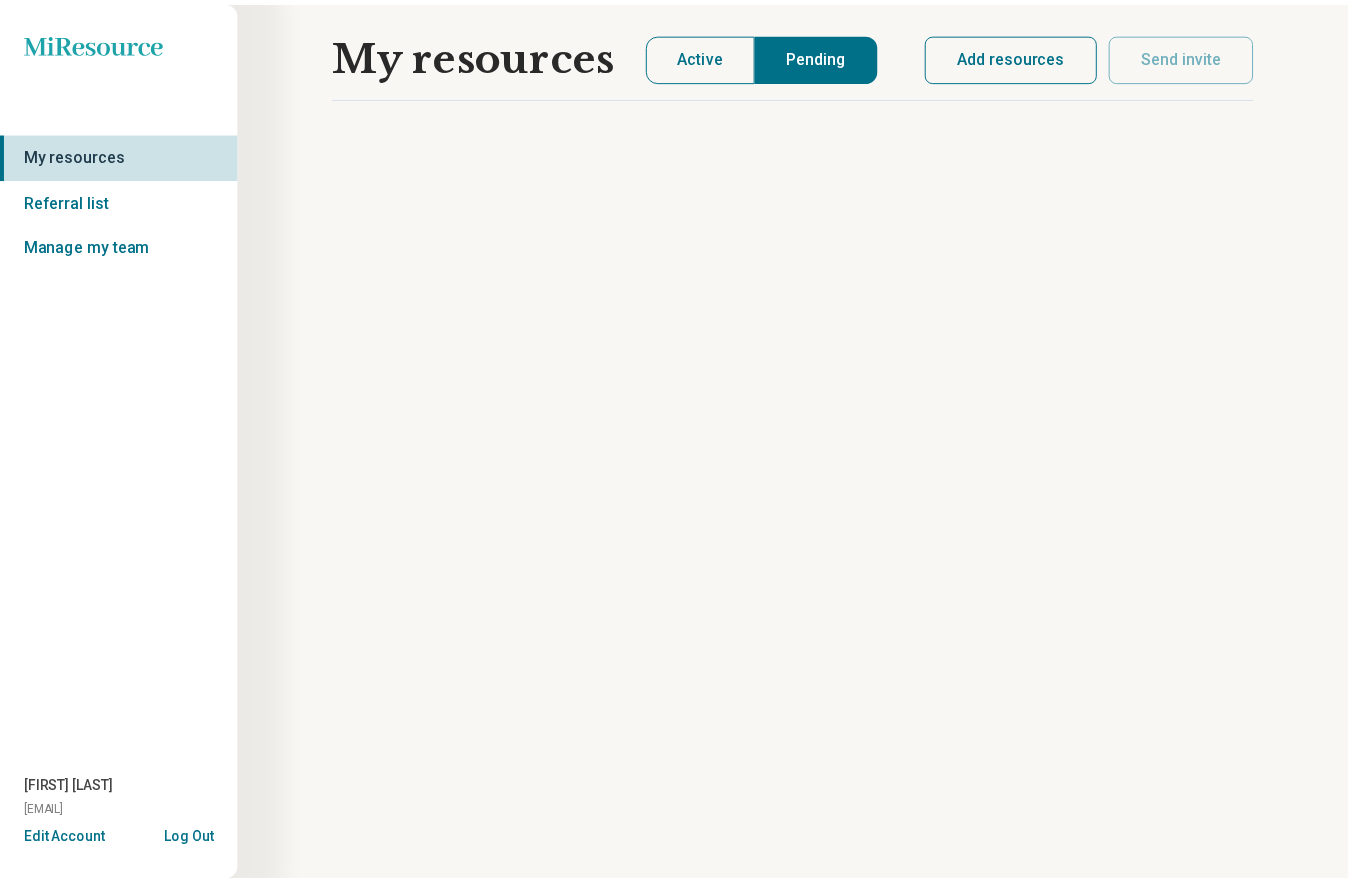 scroll, scrollTop: 0, scrollLeft: 0, axis: both 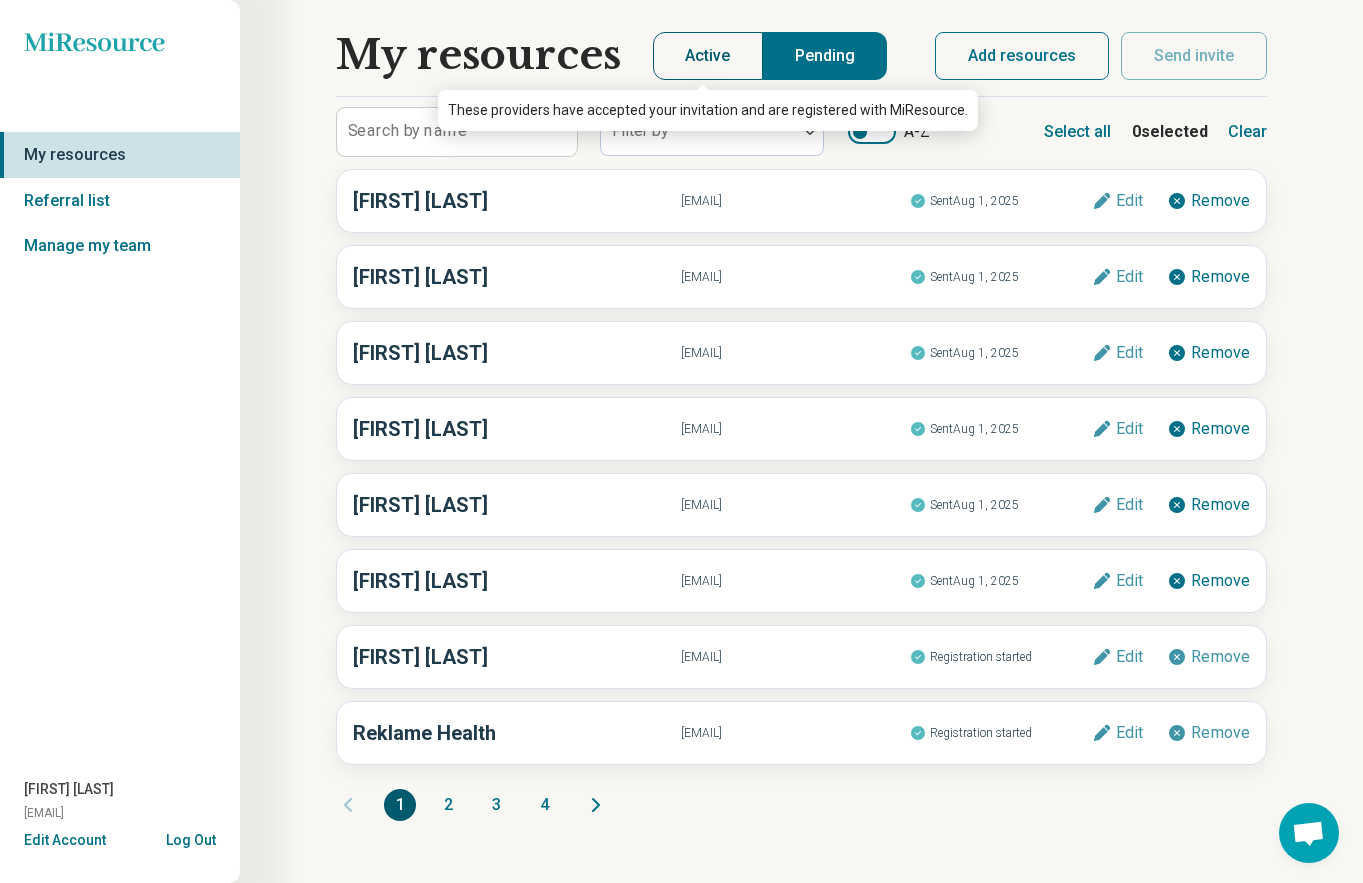 click on "Active" at bounding box center [708, 56] 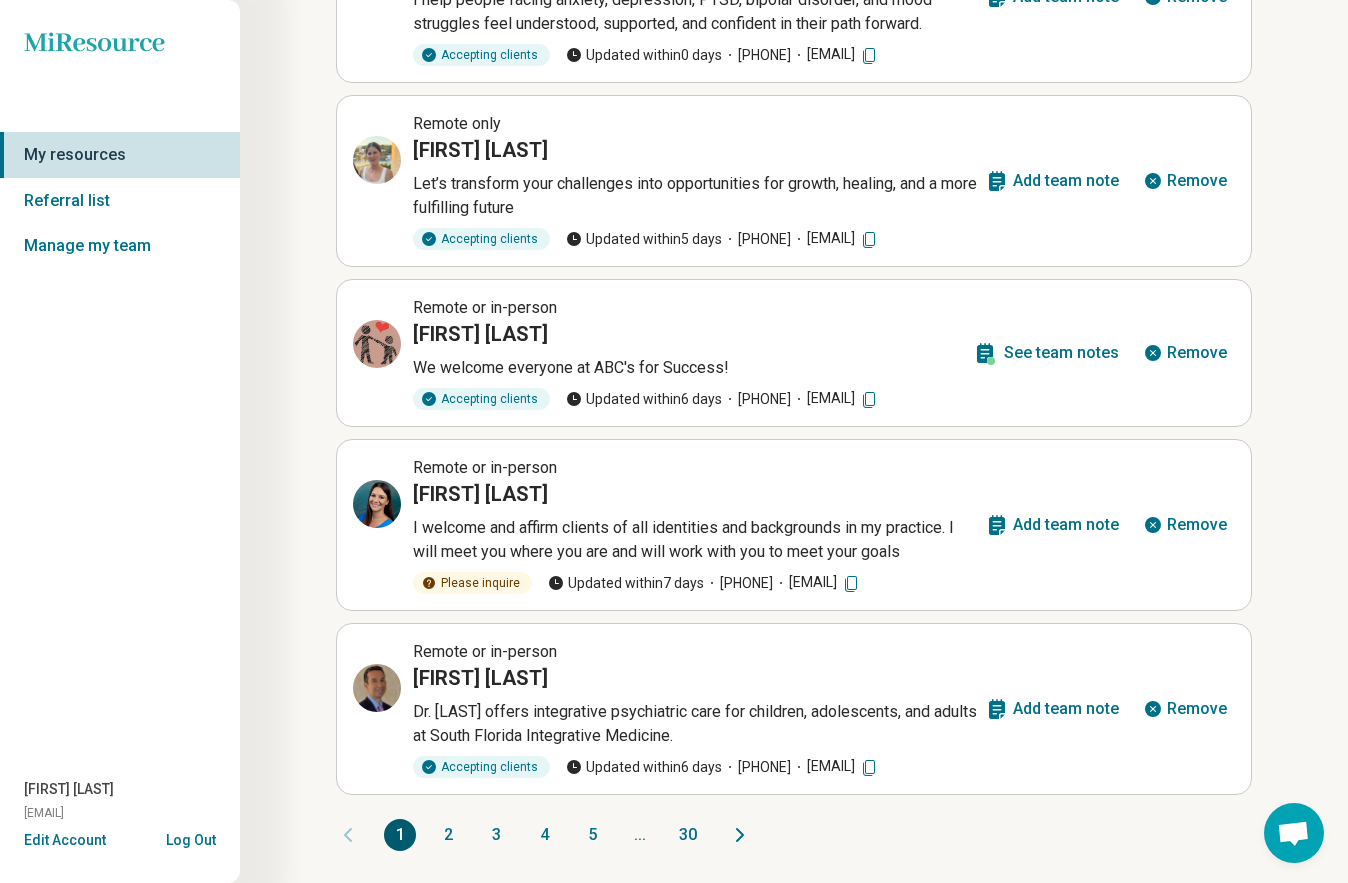 scroll, scrollTop: 996, scrollLeft: 0, axis: vertical 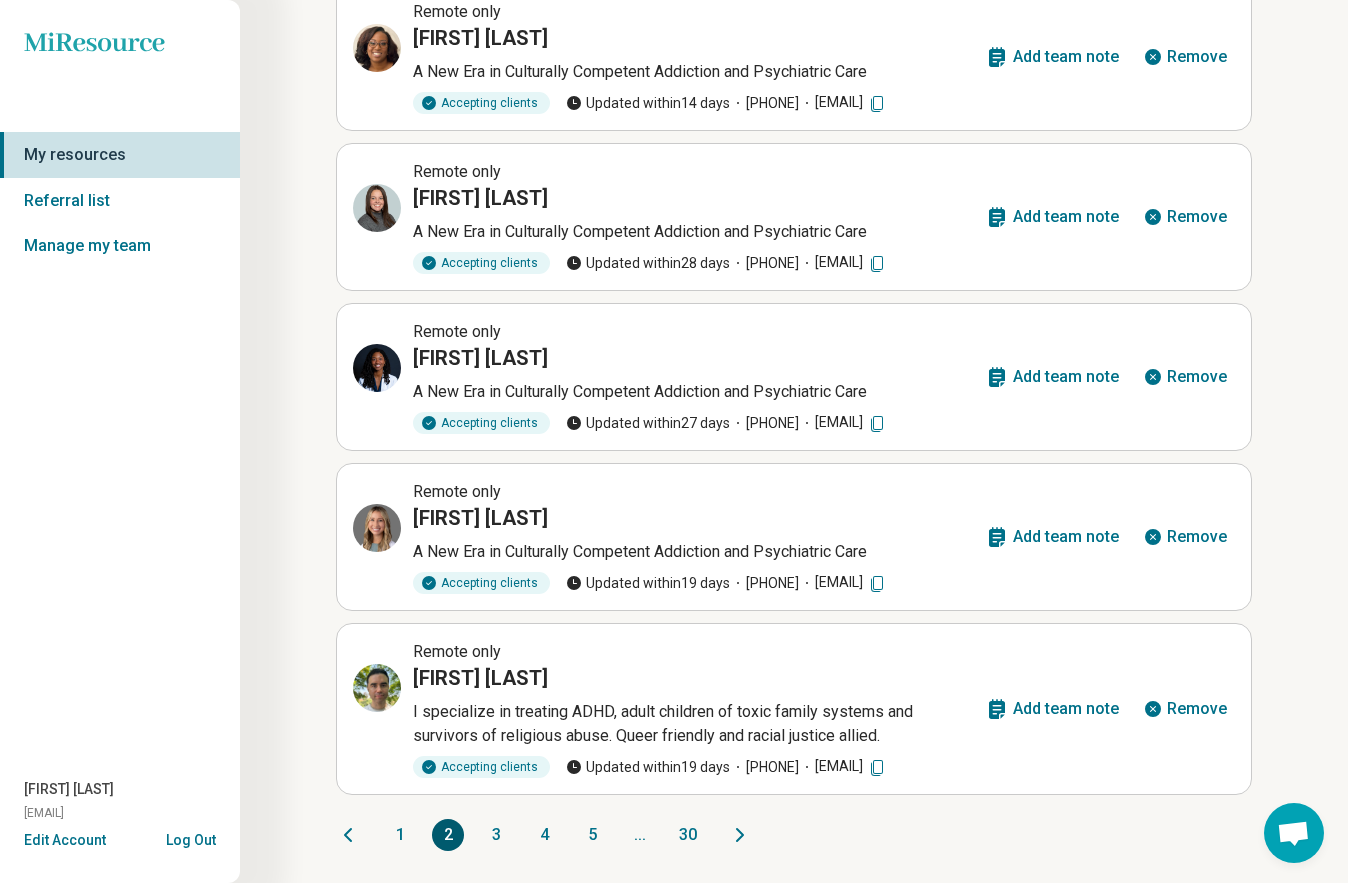 click on "3" at bounding box center (496, 835) 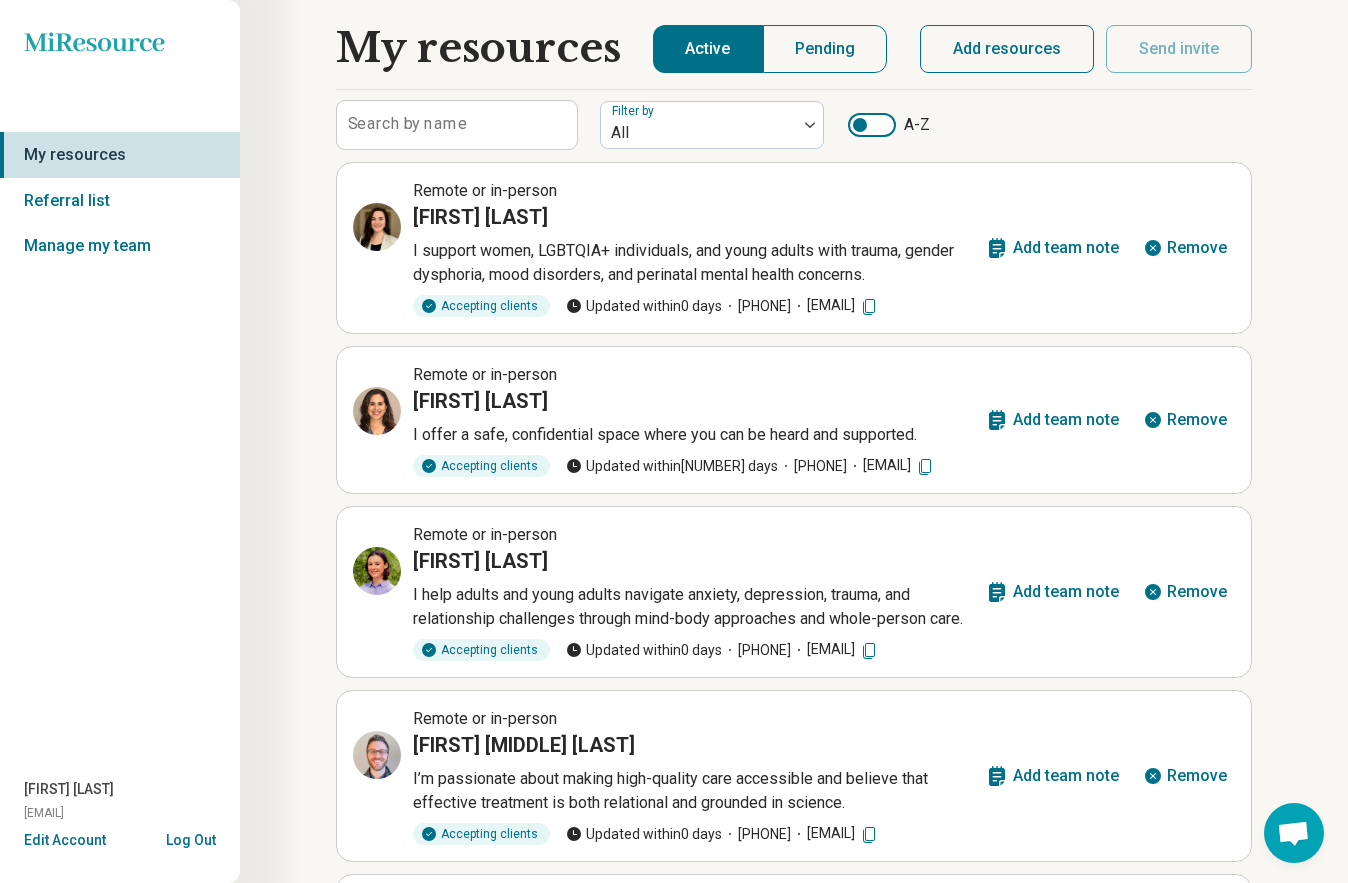 scroll, scrollTop: 0, scrollLeft: 0, axis: both 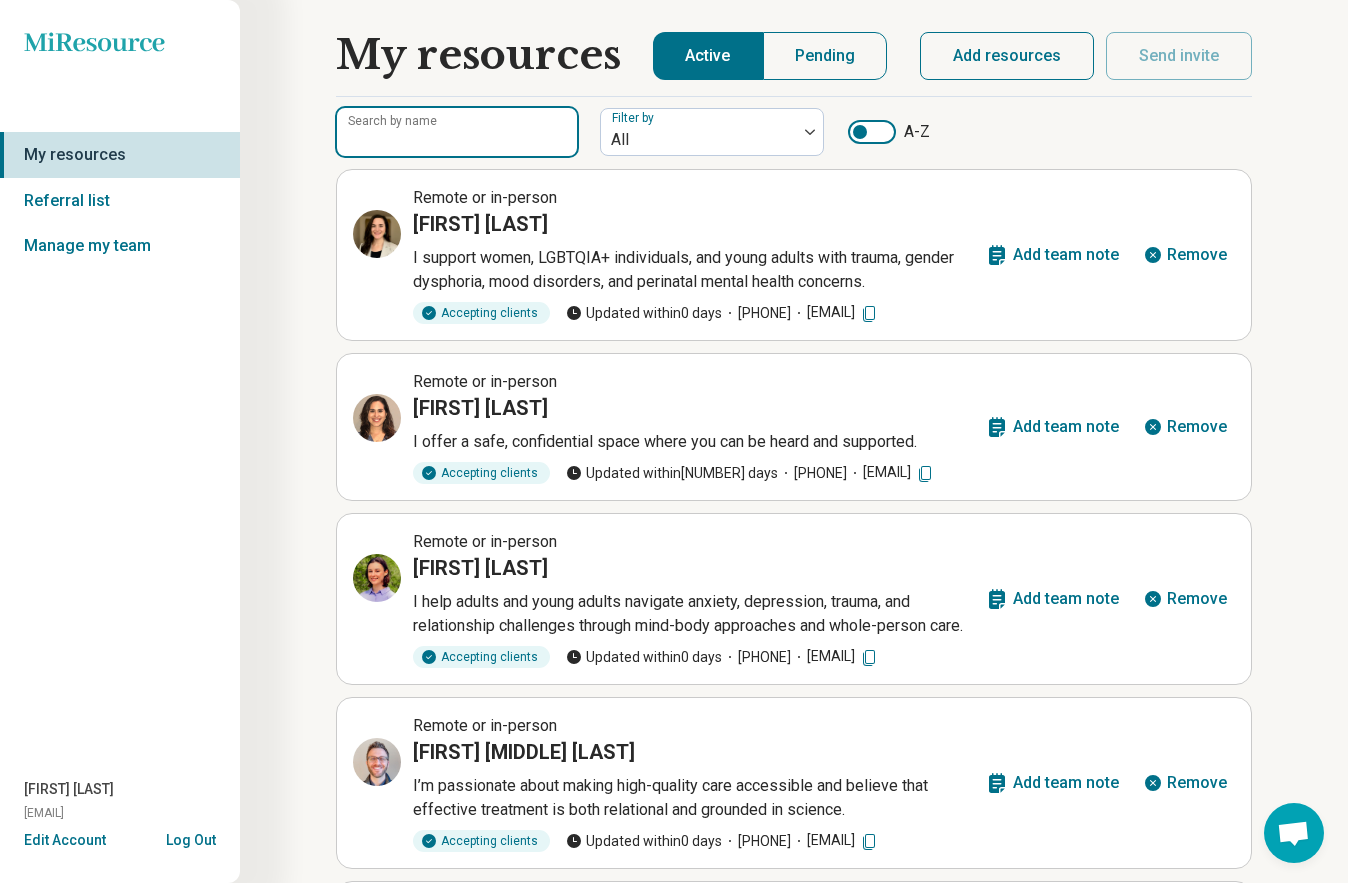 click on "Search by name" at bounding box center (457, 132) 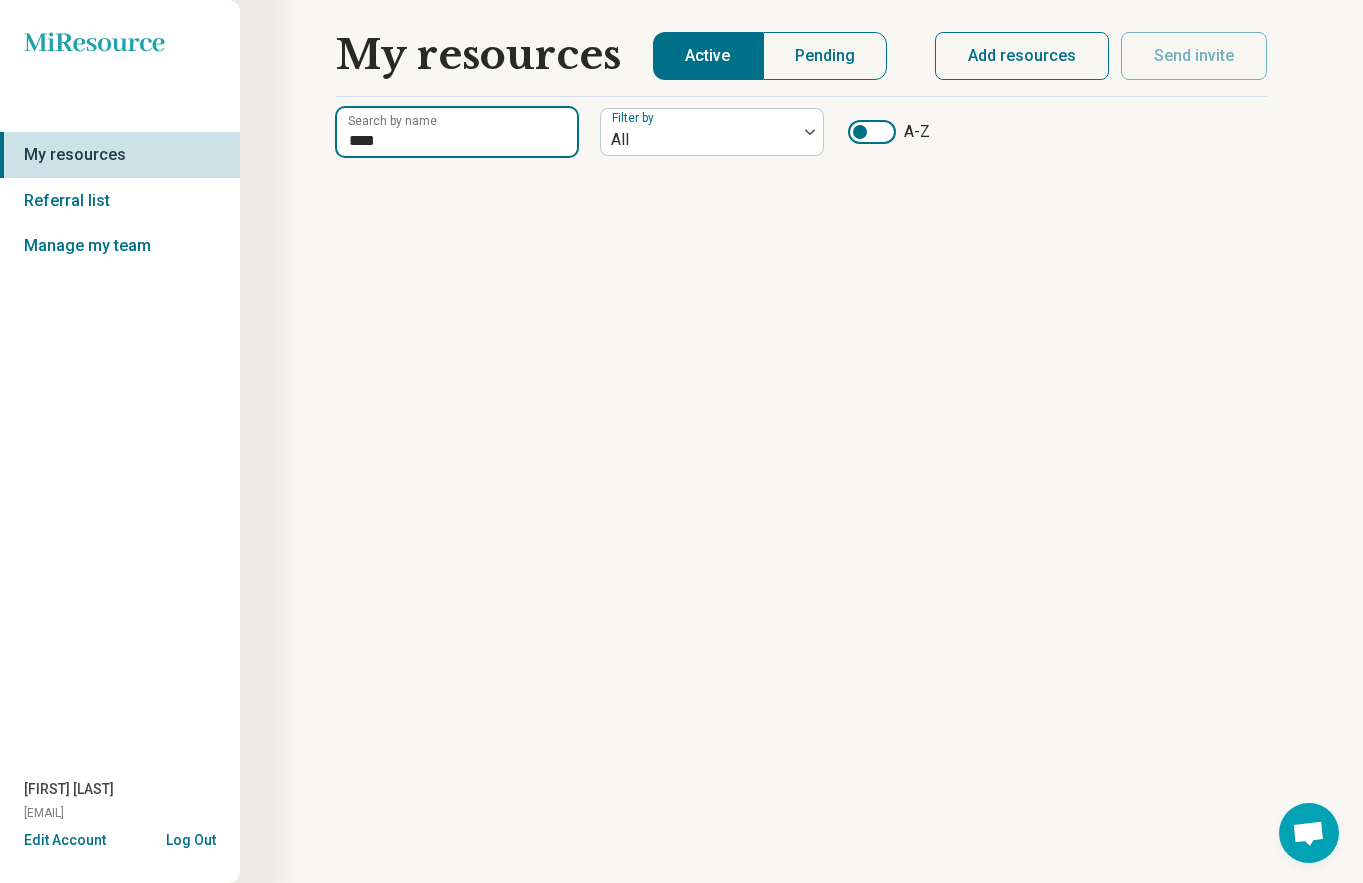 type on "****" 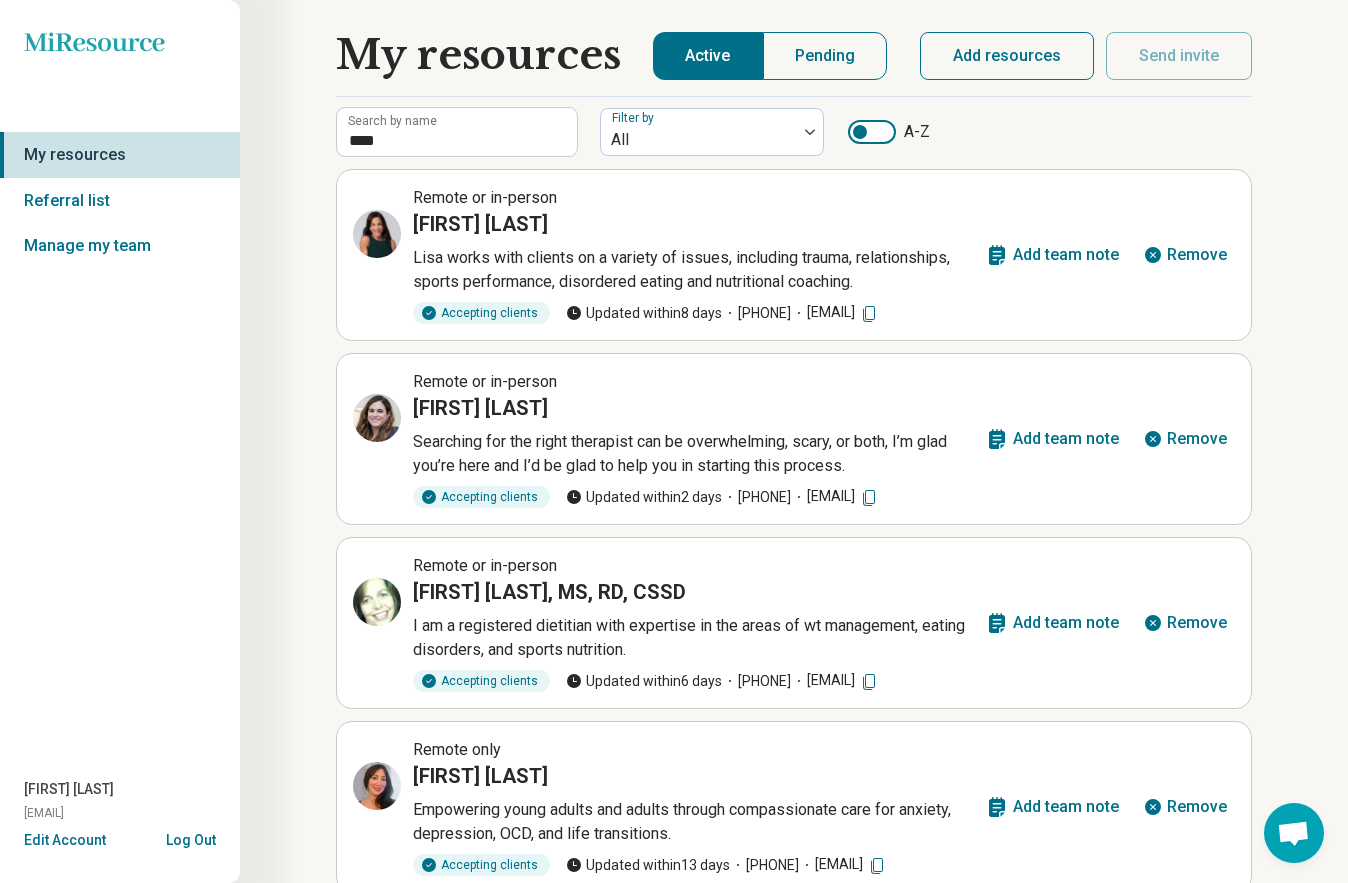 click on "Remote or in-person" at bounding box center [695, 382] 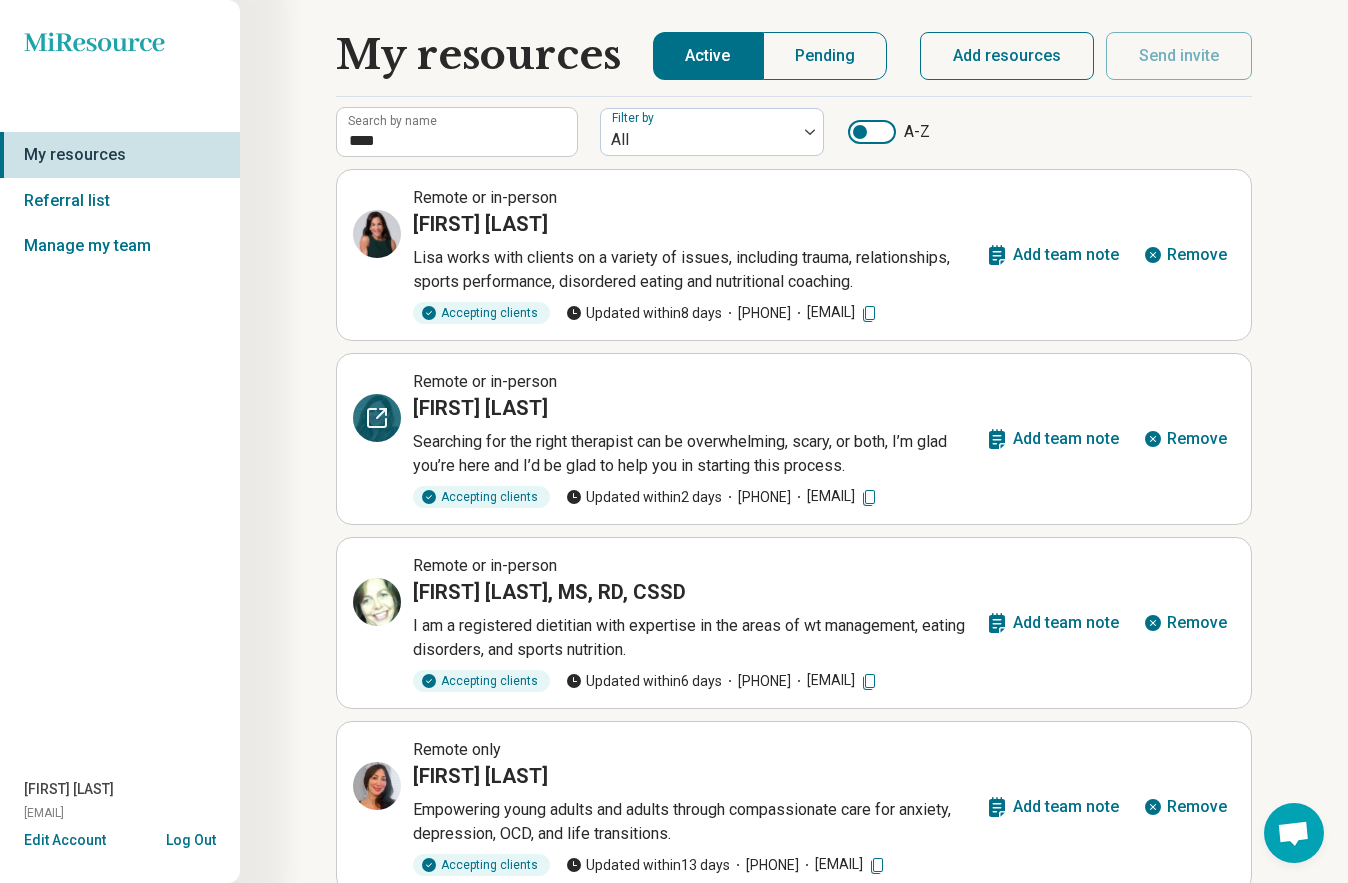 click 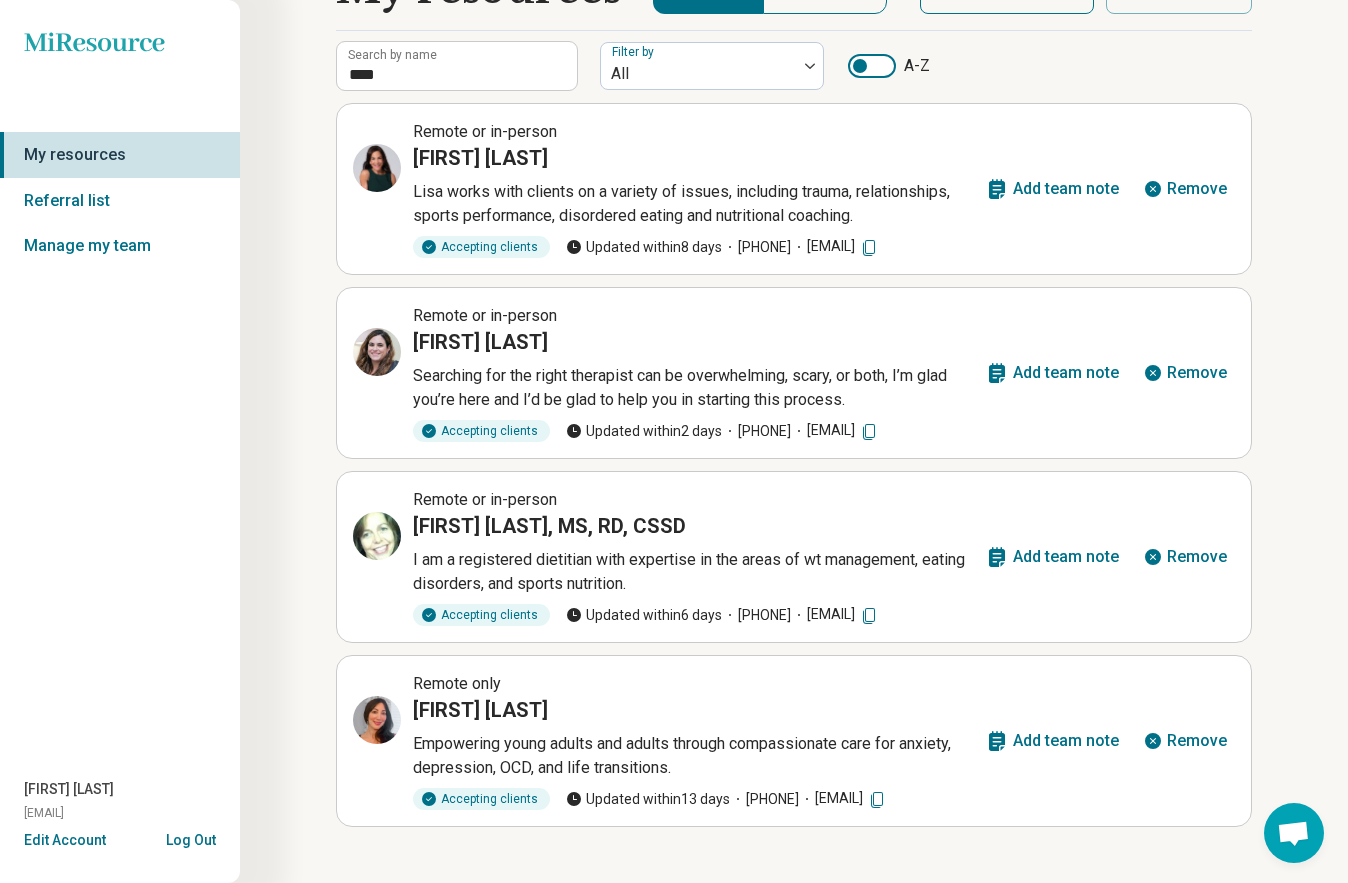 scroll, scrollTop: 0, scrollLeft: 0, axis: both 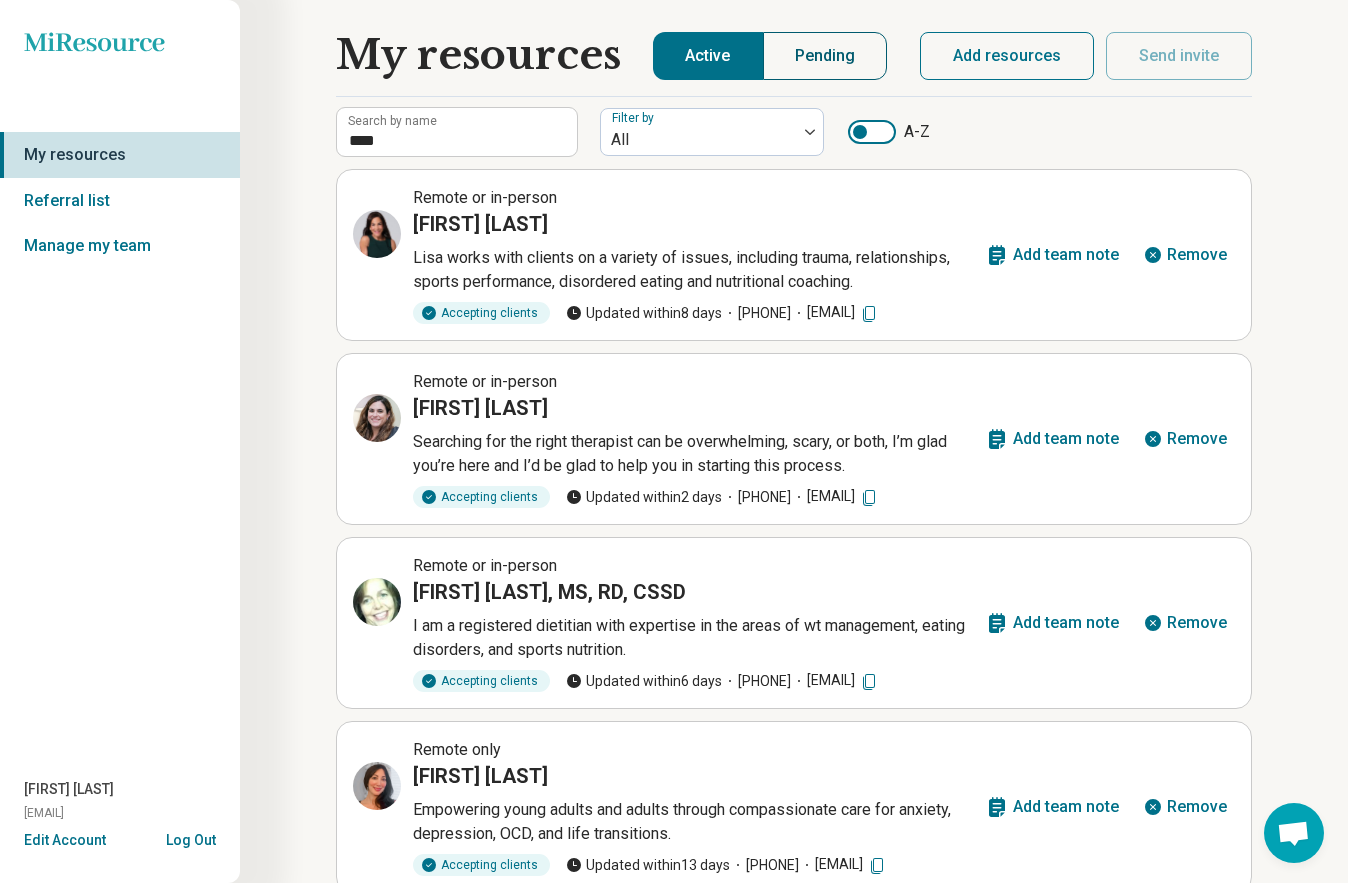 click on "Pending" at bounding box center (825, 56) 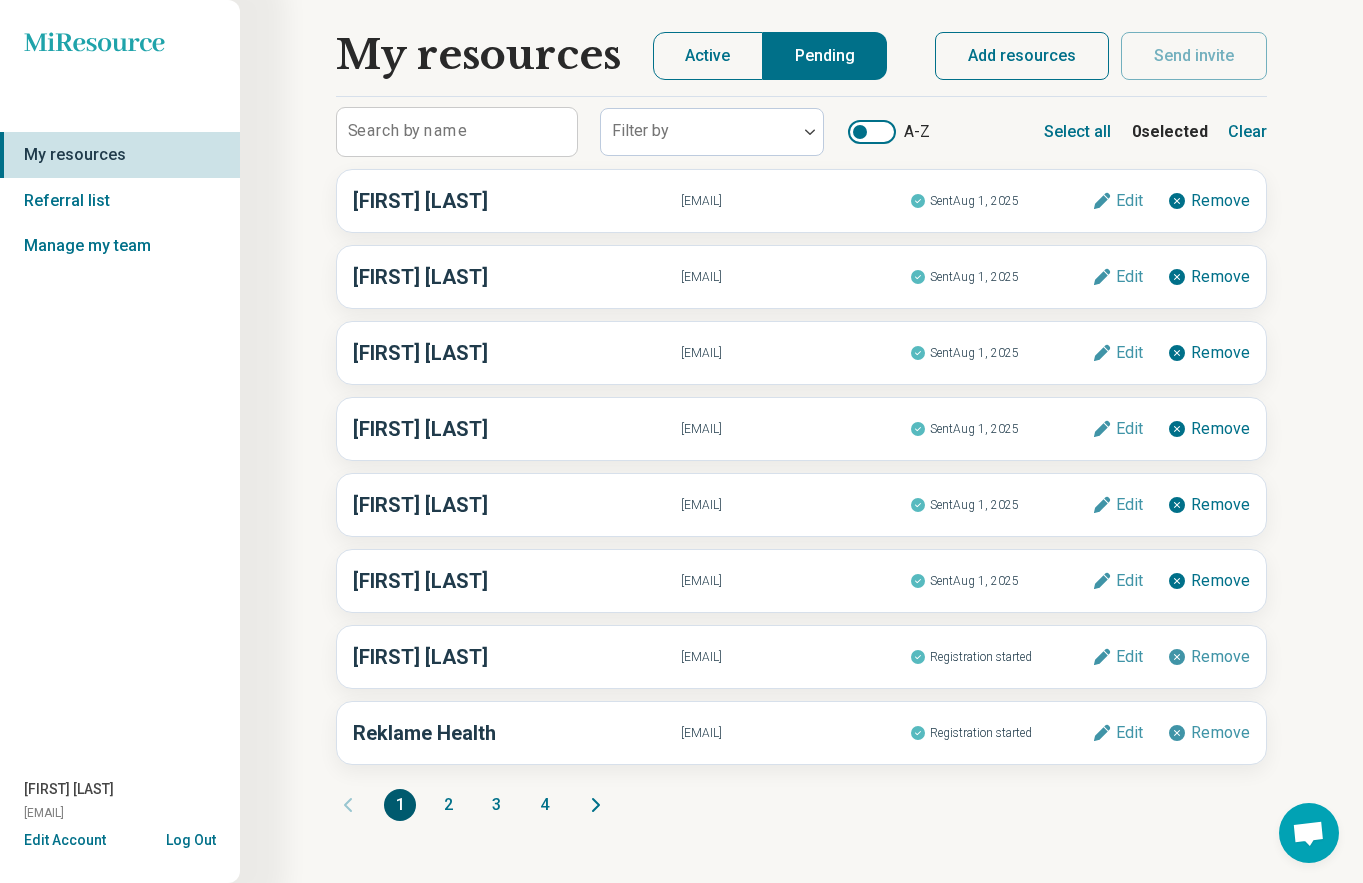 click on "Add resources" at bounding box center (1022, 56) 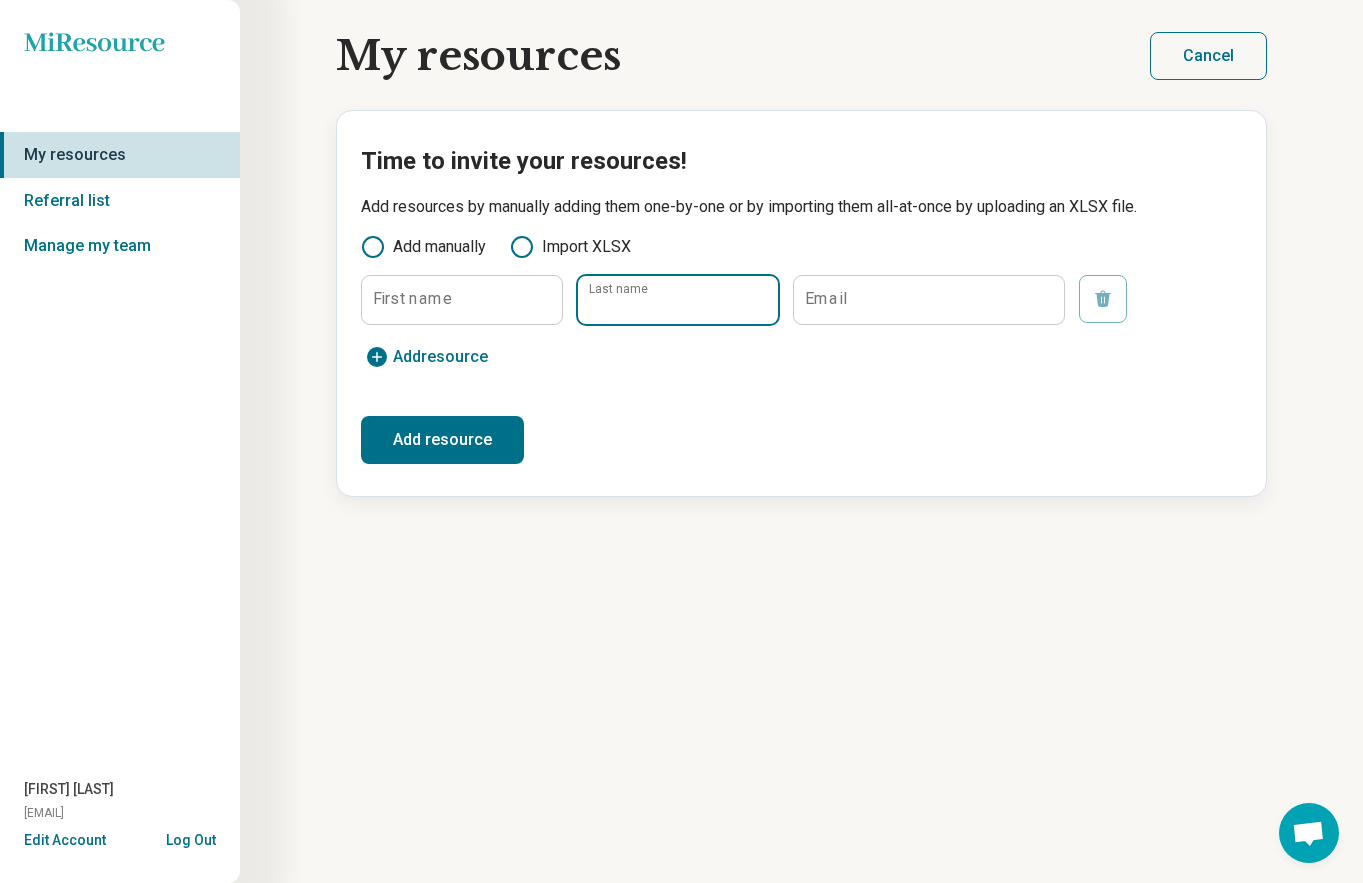 click on "Last name" at bounding box center [678, 300] 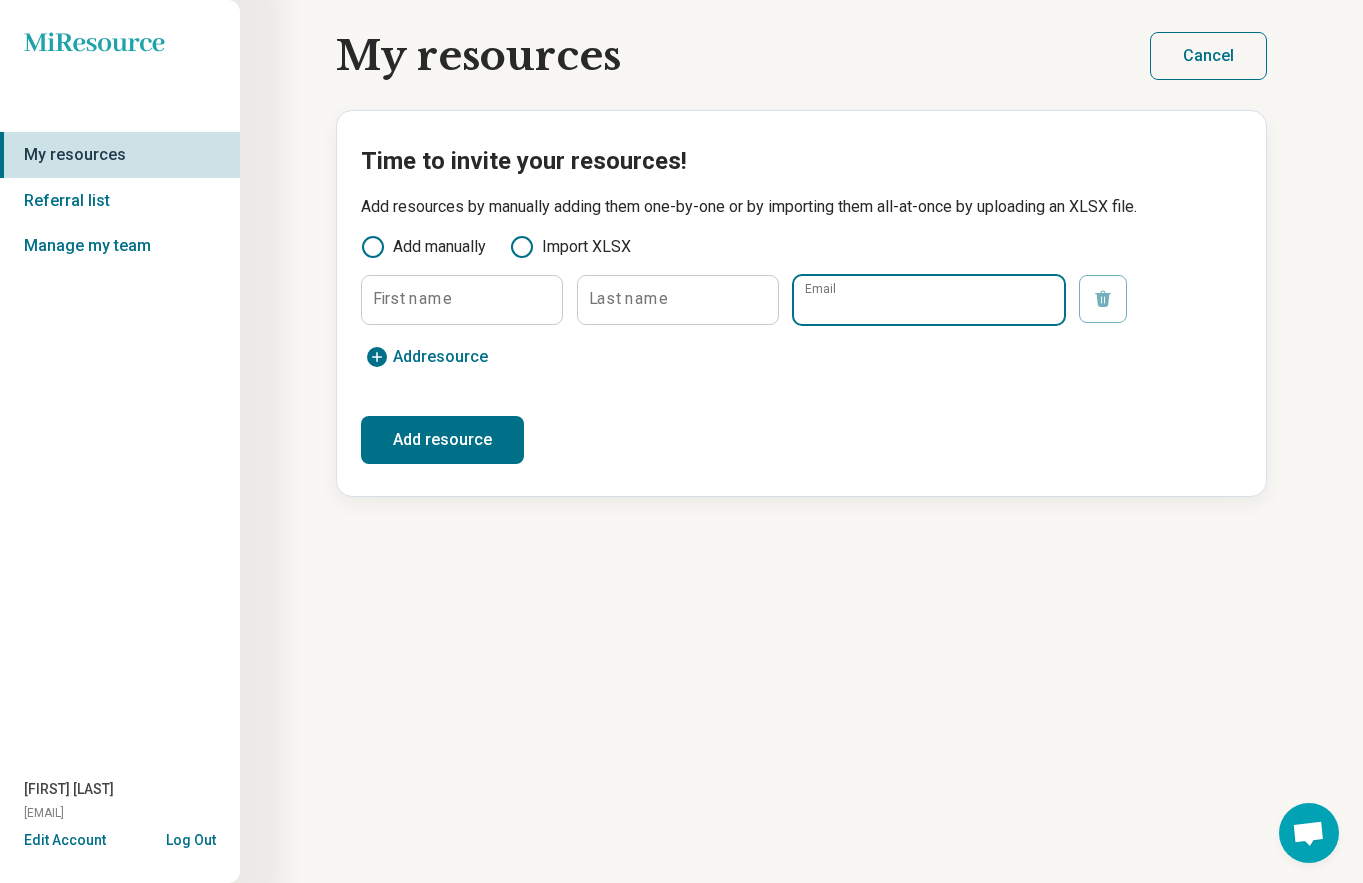 click on "Email" at bounding box center (928, 300) 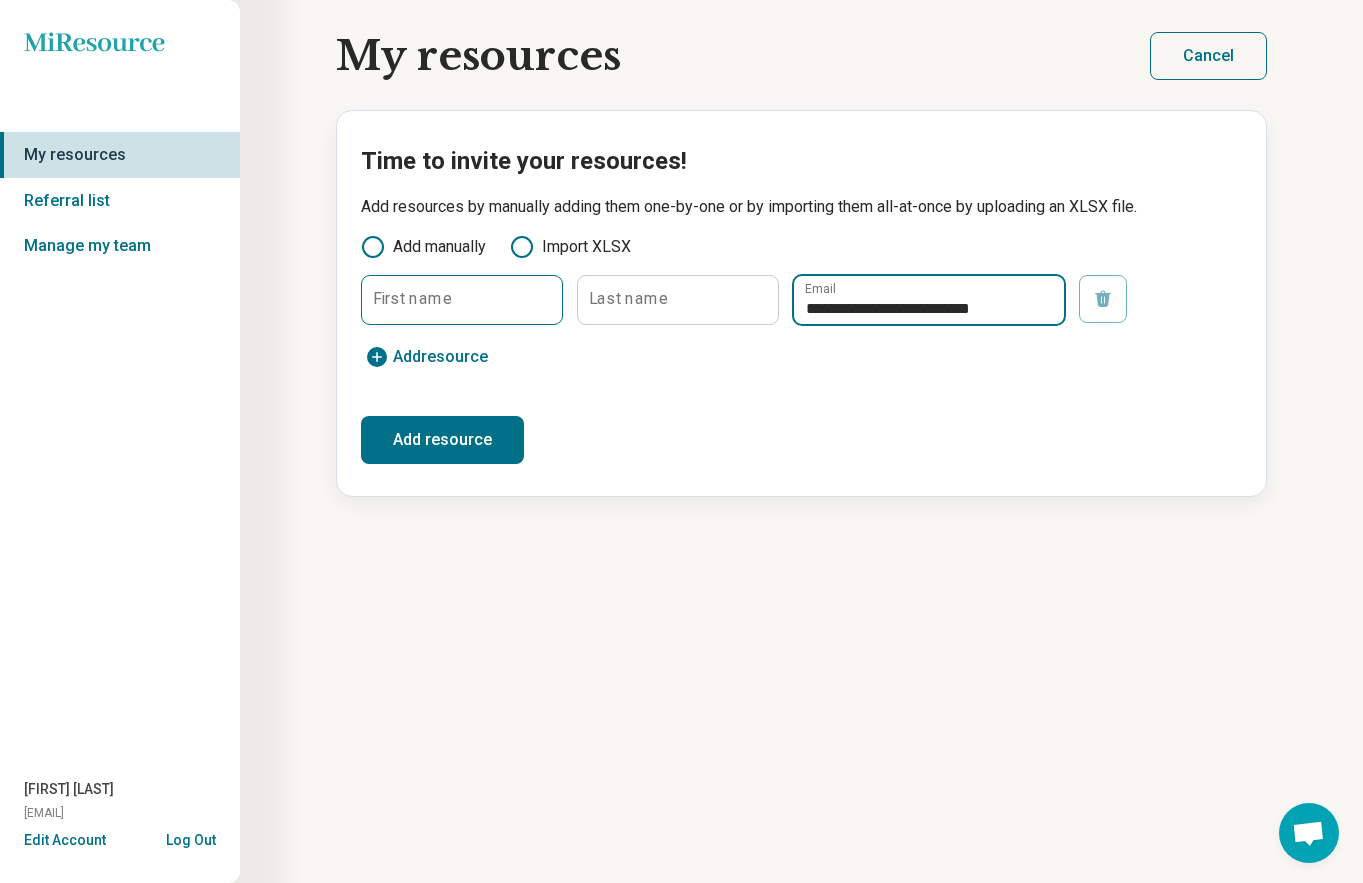 type on "**********" 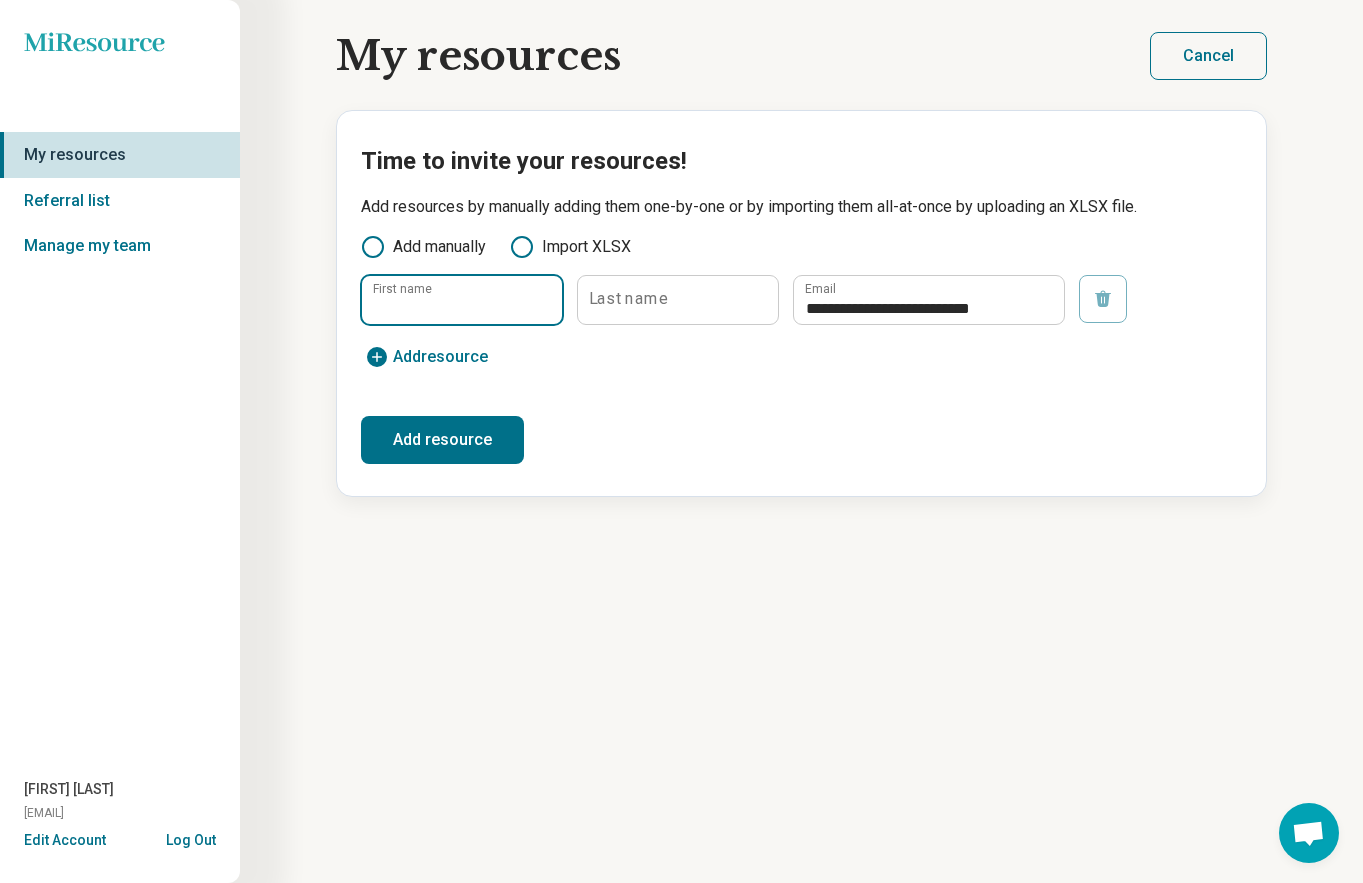 click on "First name" at bounding box center [462, 300] 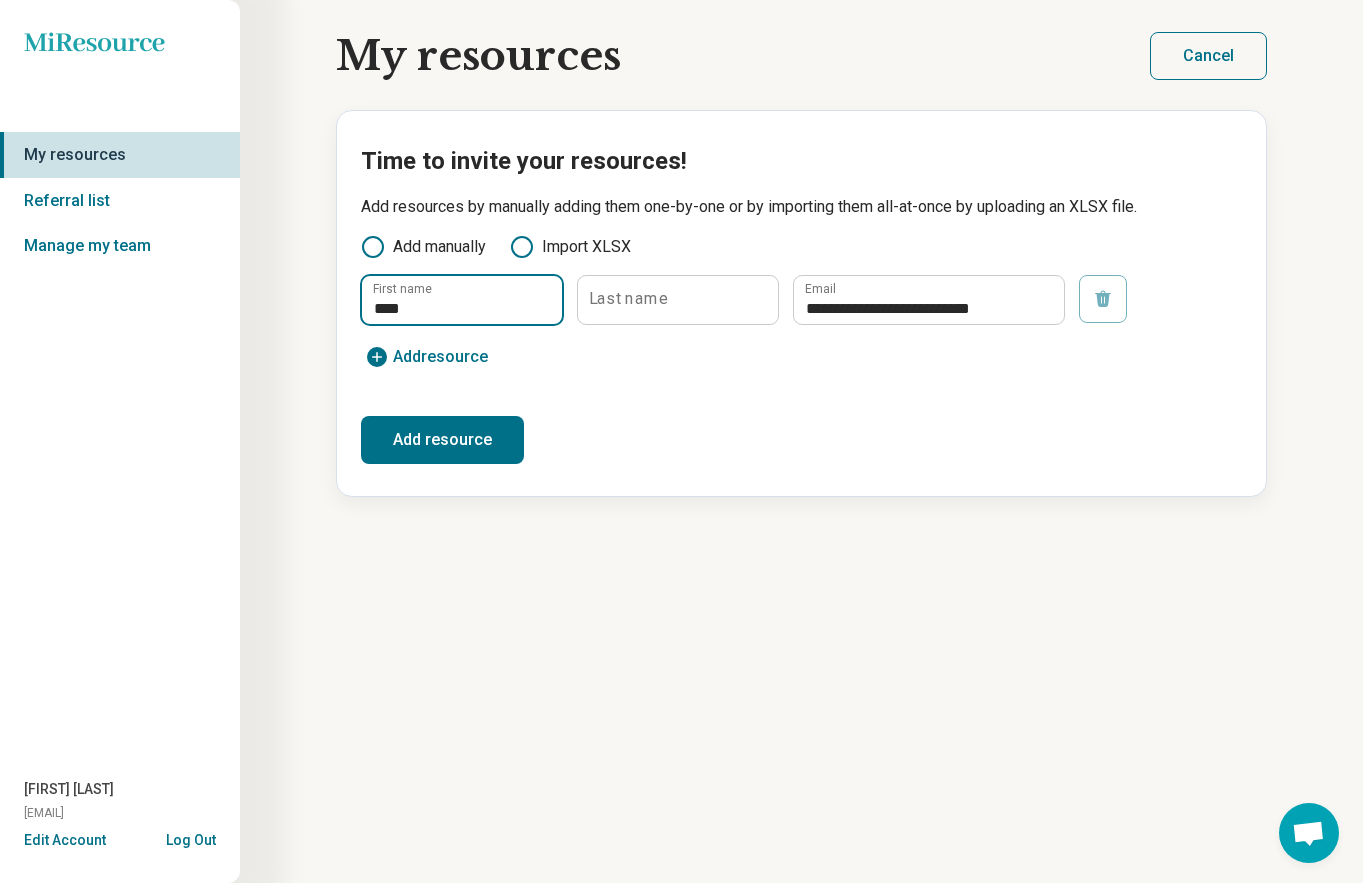 type on "****" 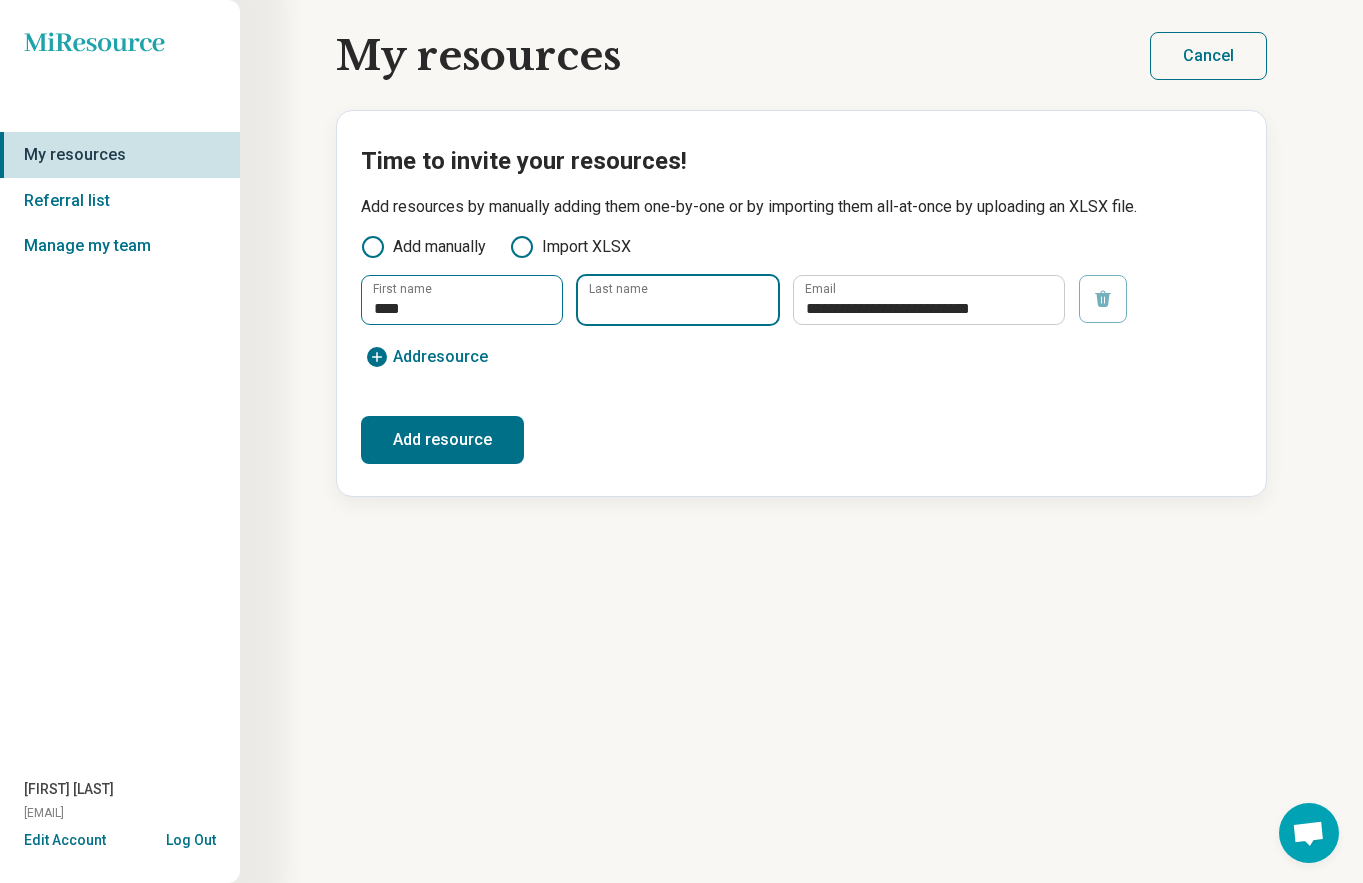 type on "*" 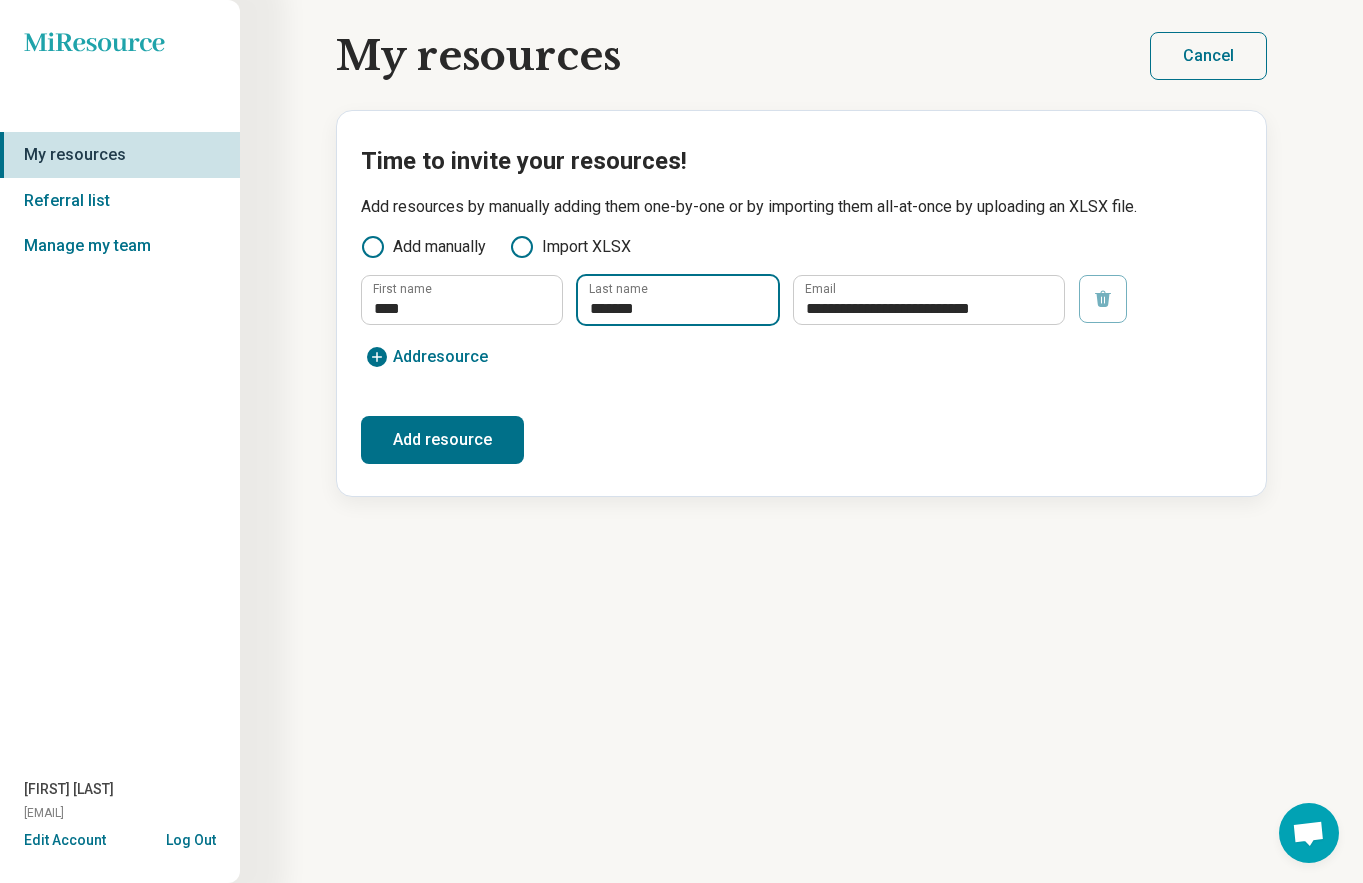 type on "*******" 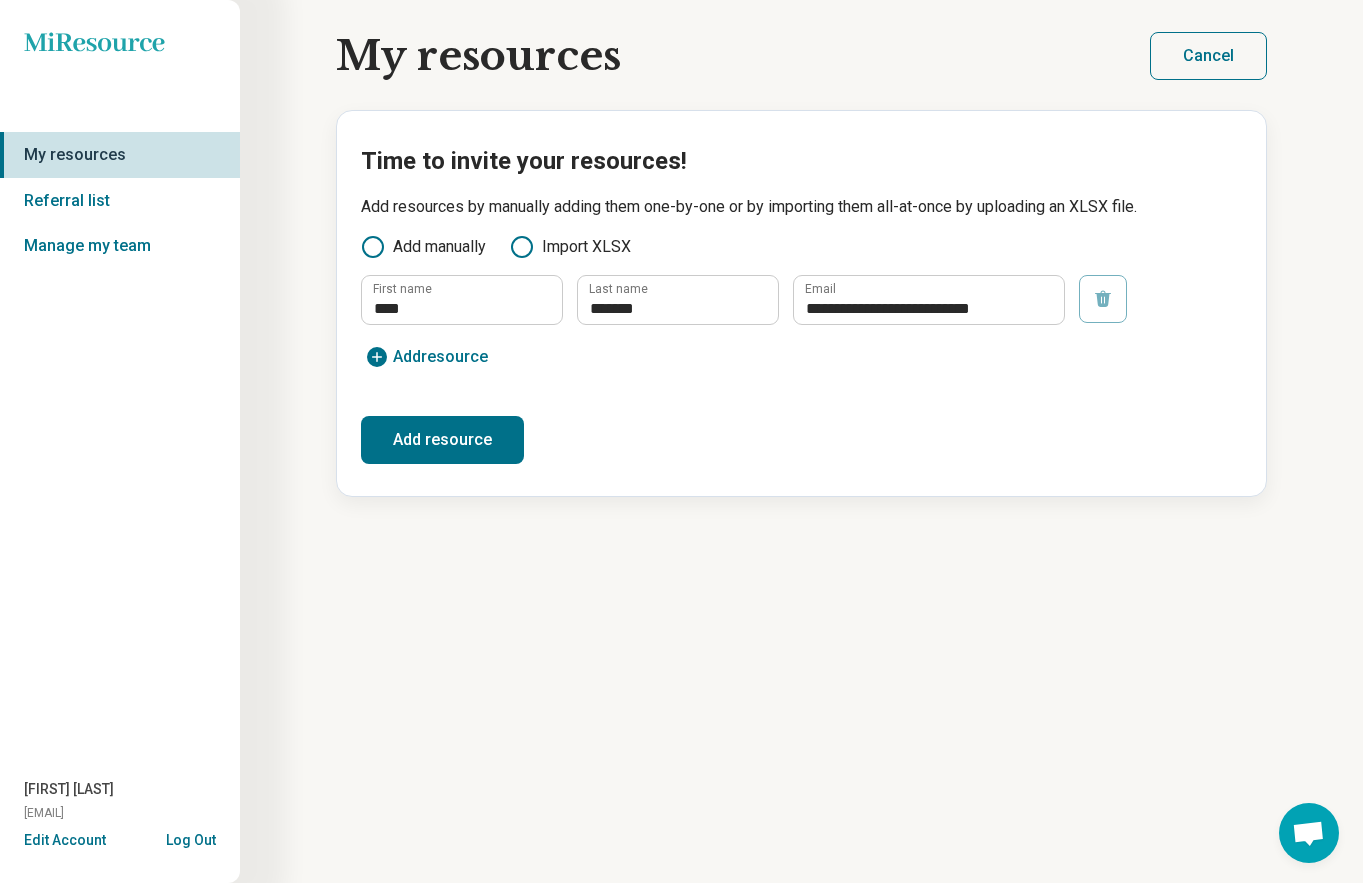 click on "Add resource" at bounding box center (442, 440) 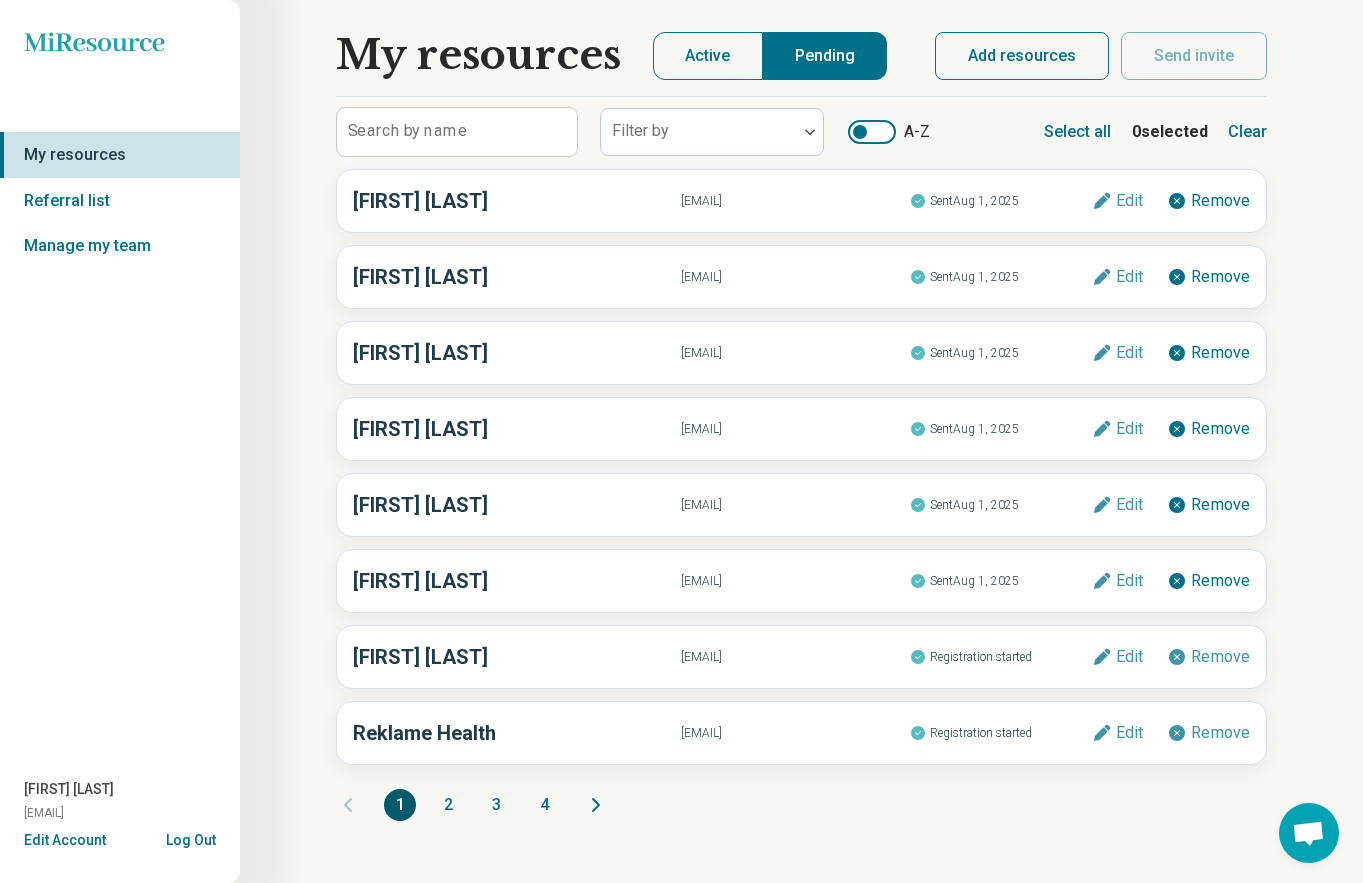 click on "2" at bounding box center (448, 805) 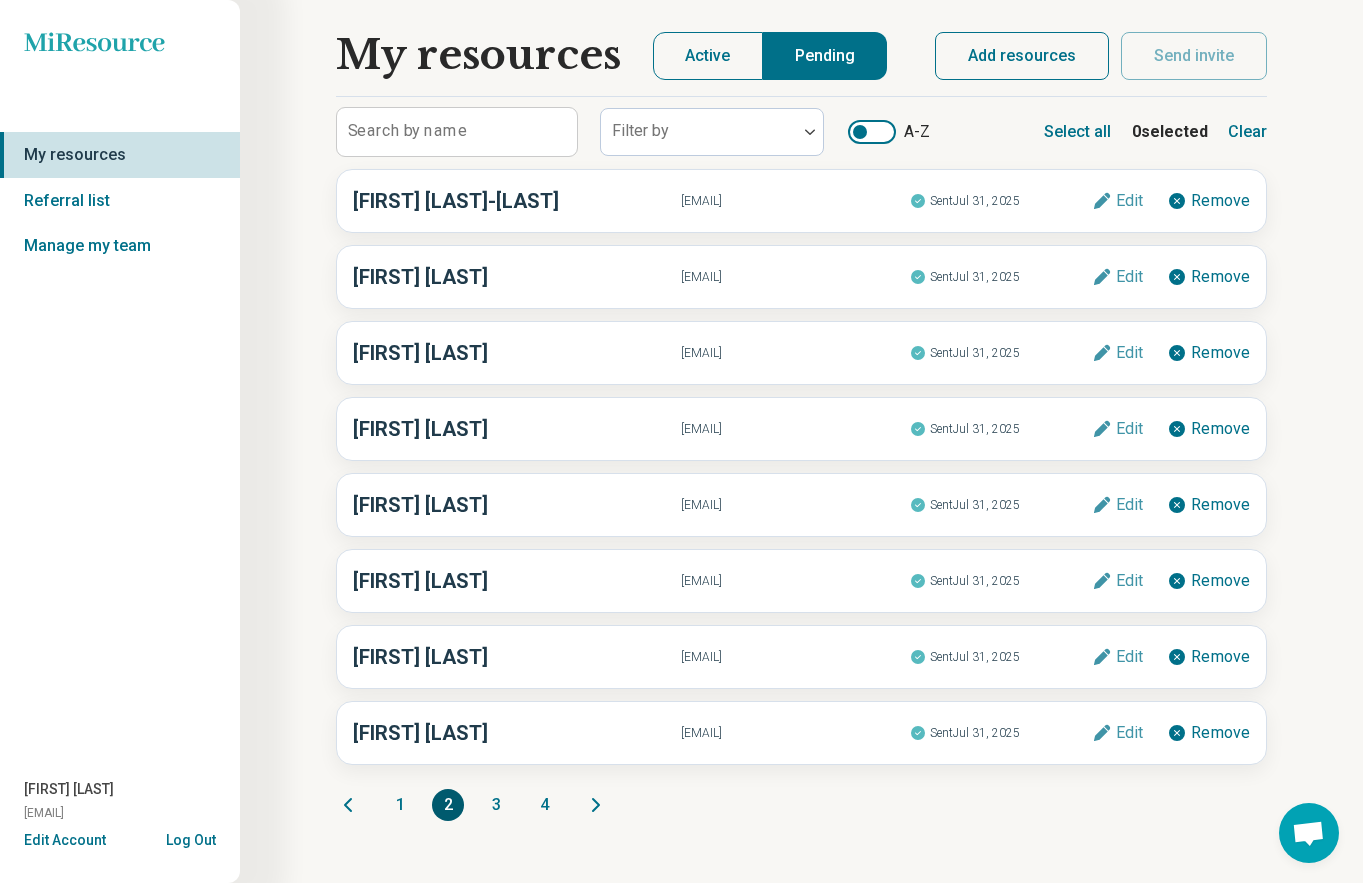 click on "3" at bounding box center [496, 805] 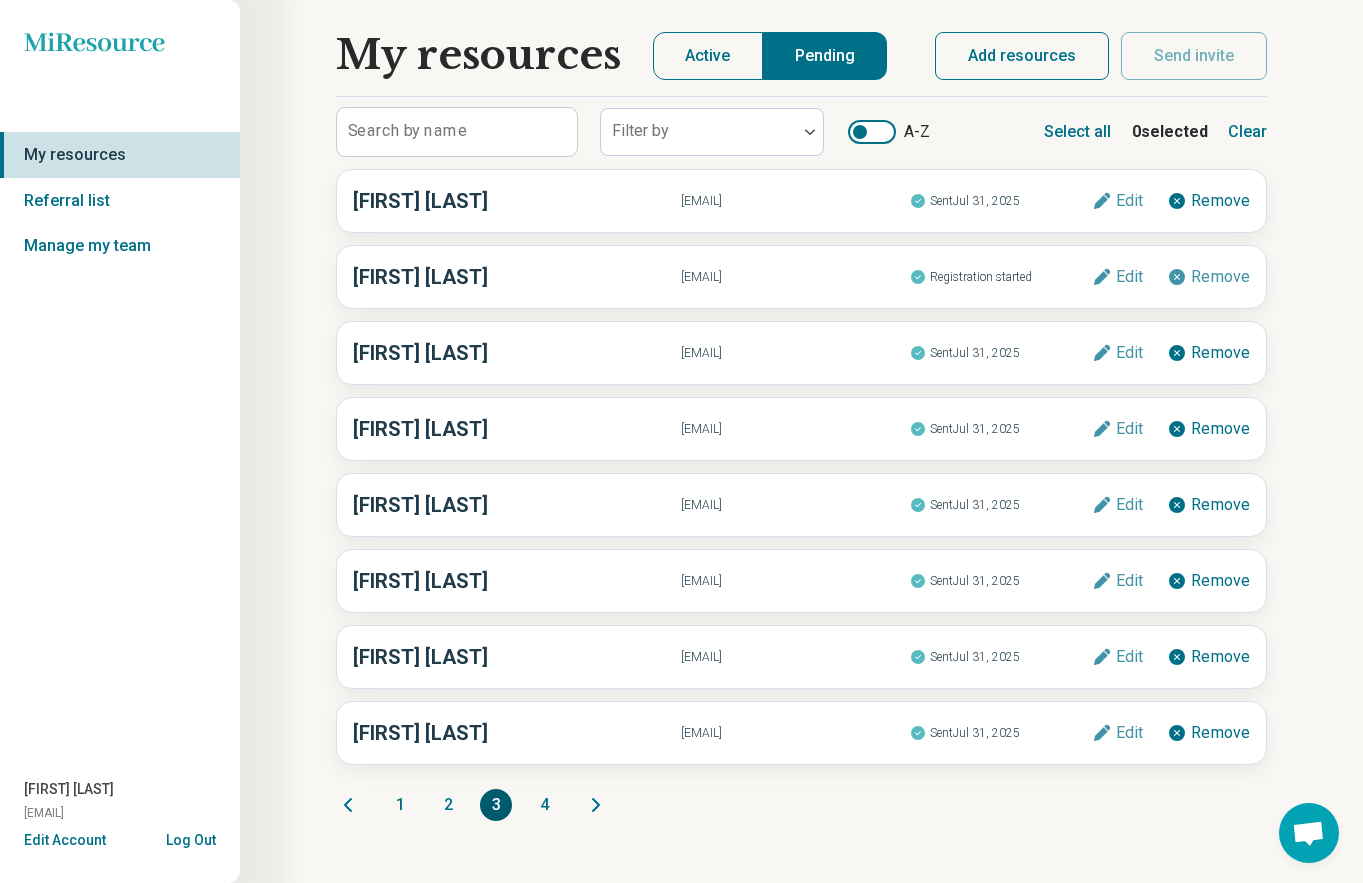 click on "4" at bounding box center (544, 805) 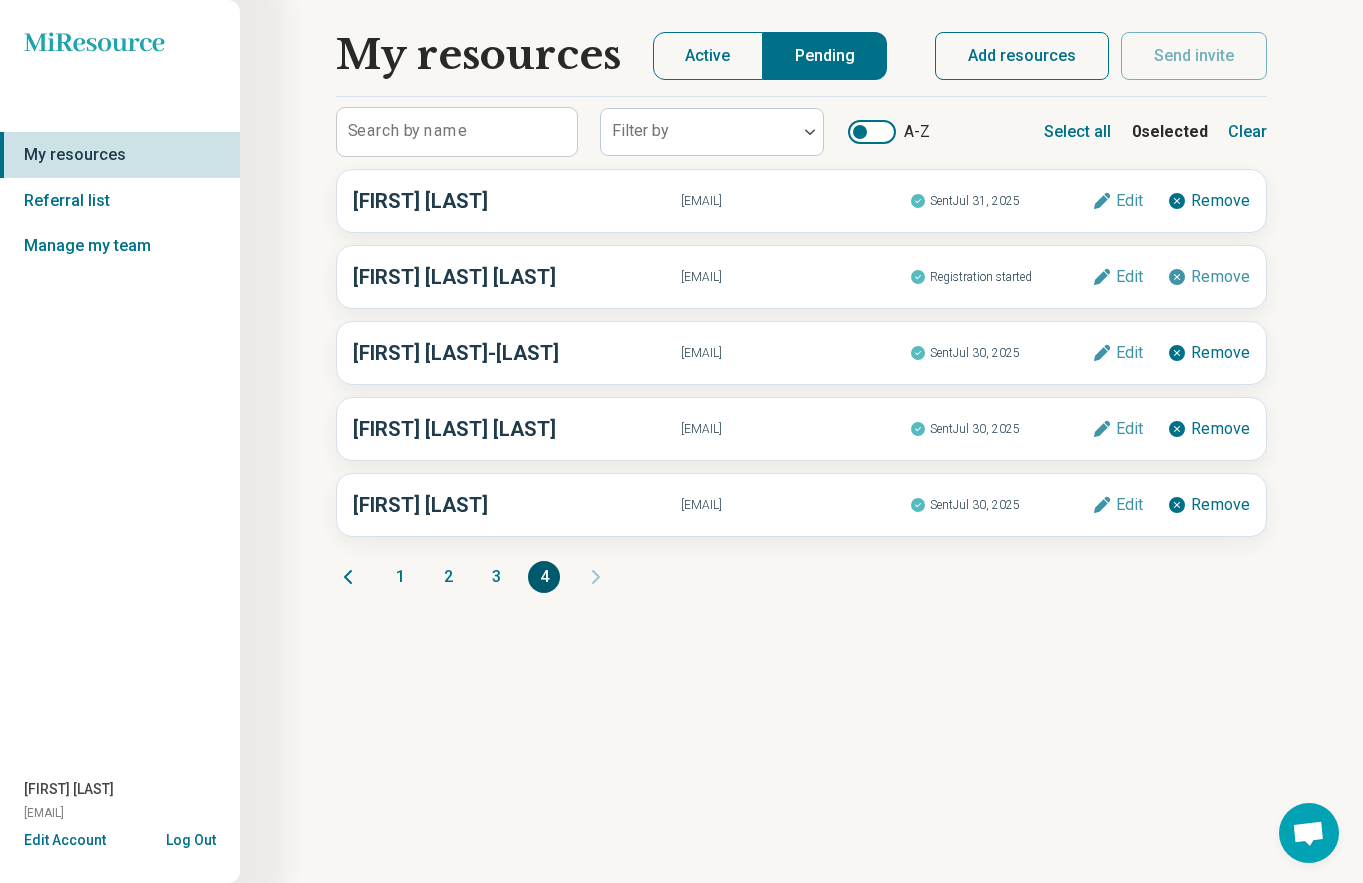 click on "My resources Active Pending Search by name Filter by A-Z Select all 0  selected Clear Cristina Sanchez cristinasanchezpsyd@gmail.com Sent  Jul 31, 2025 Edit Remove Yi Duan Low zenbehavioralhealth@gmail.com Registration started Edit Remove Sylvia Silva-Duluc droffice9995@gmail.com Sent  Jul 30, 2025 Edit Remove Kimberly Ho Misiaszek dr.kim@khmpsychology.com Sent  Jul 30, 2025 Edit Remove Aida Flores aida@thriveworks.com Sent  Jul 30, 2025 Edit Remove 1 2 3 4 Send invite Add resources" at bounding box center [801, 441] 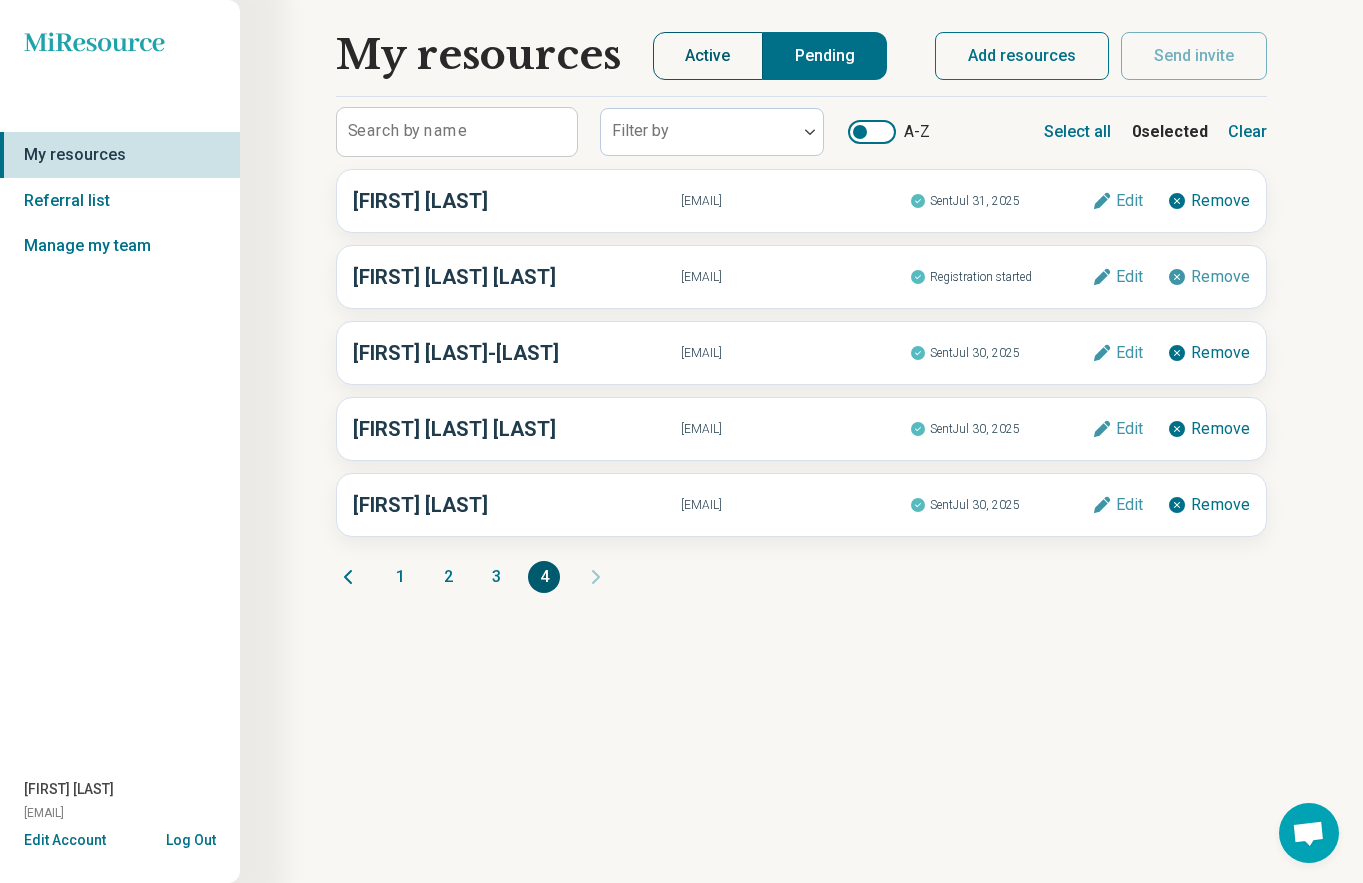 click on "Active" at bounding box center (708, 56) 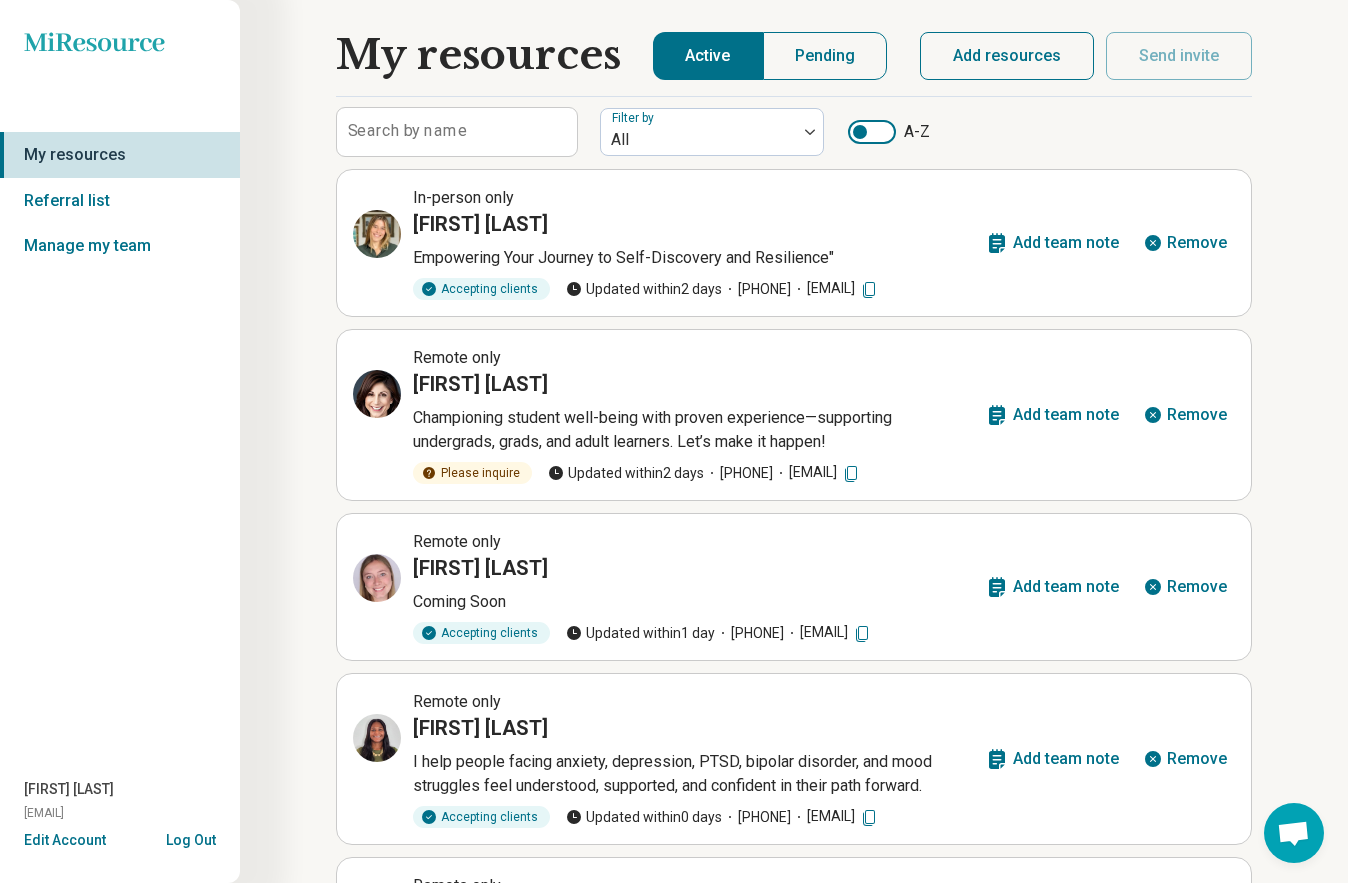 click on "Search by name" at bounding box center (407, 131) 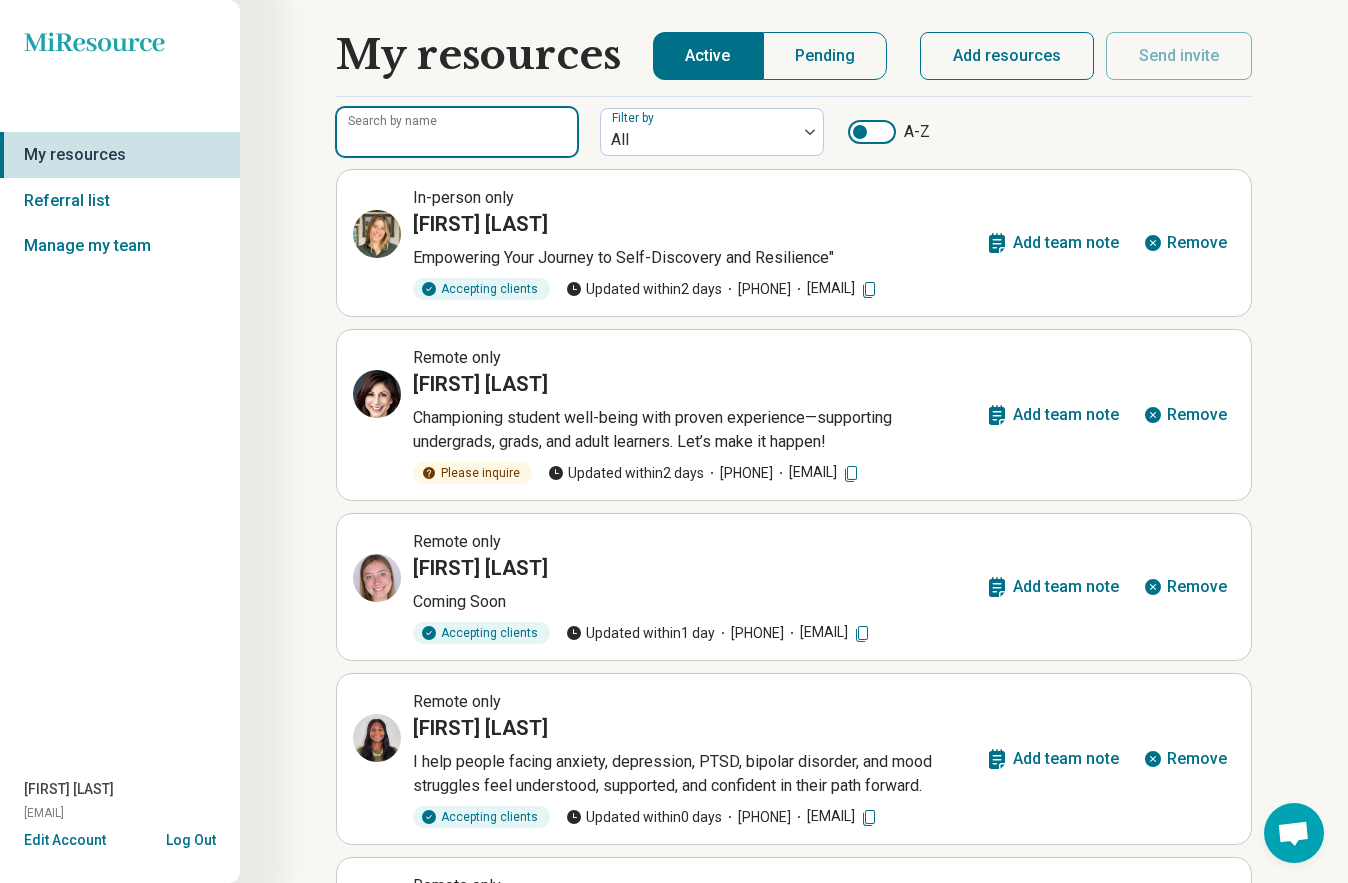 click on "Search by name" at bounding box center (457, 132) 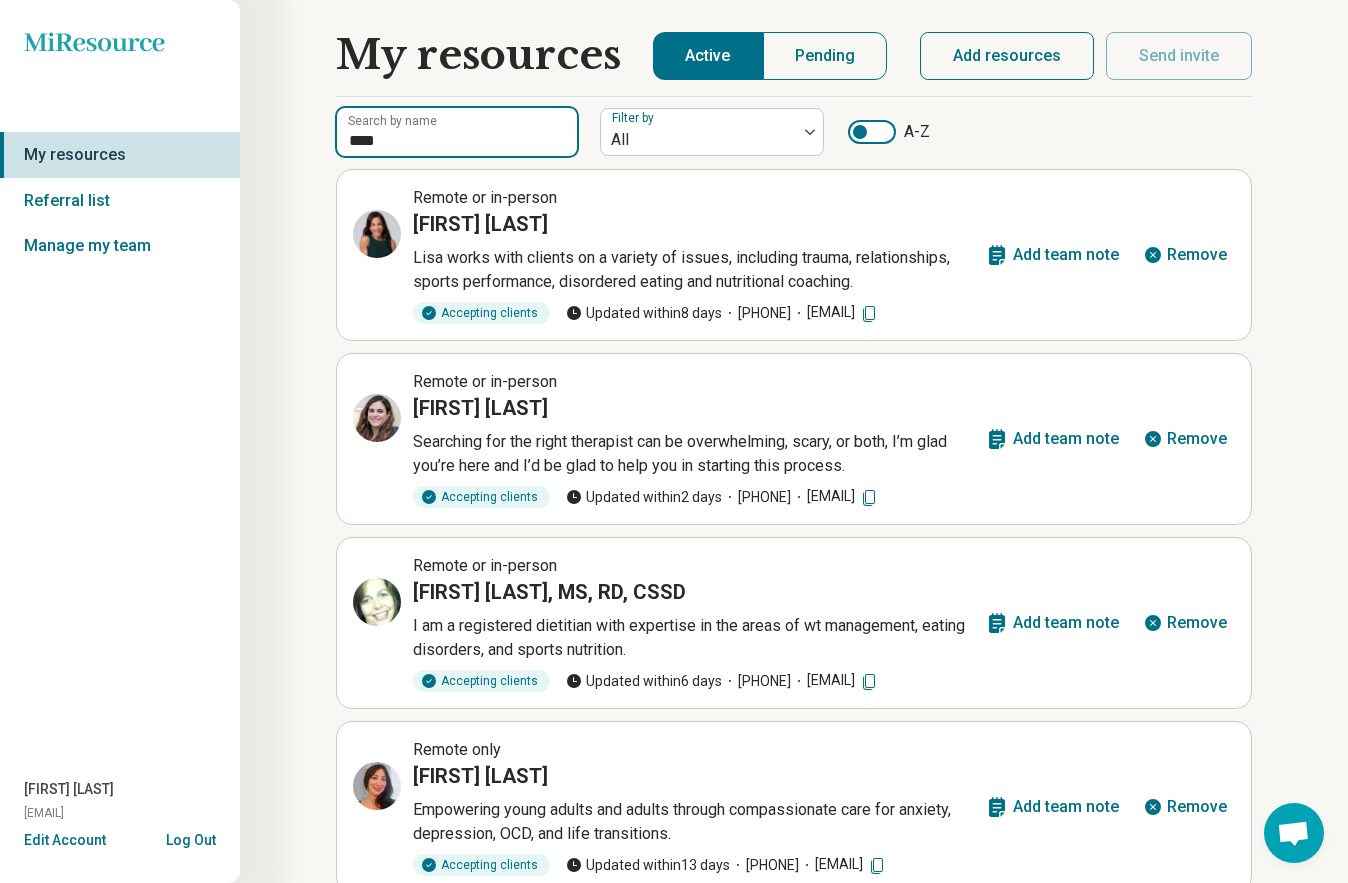 type on "****" 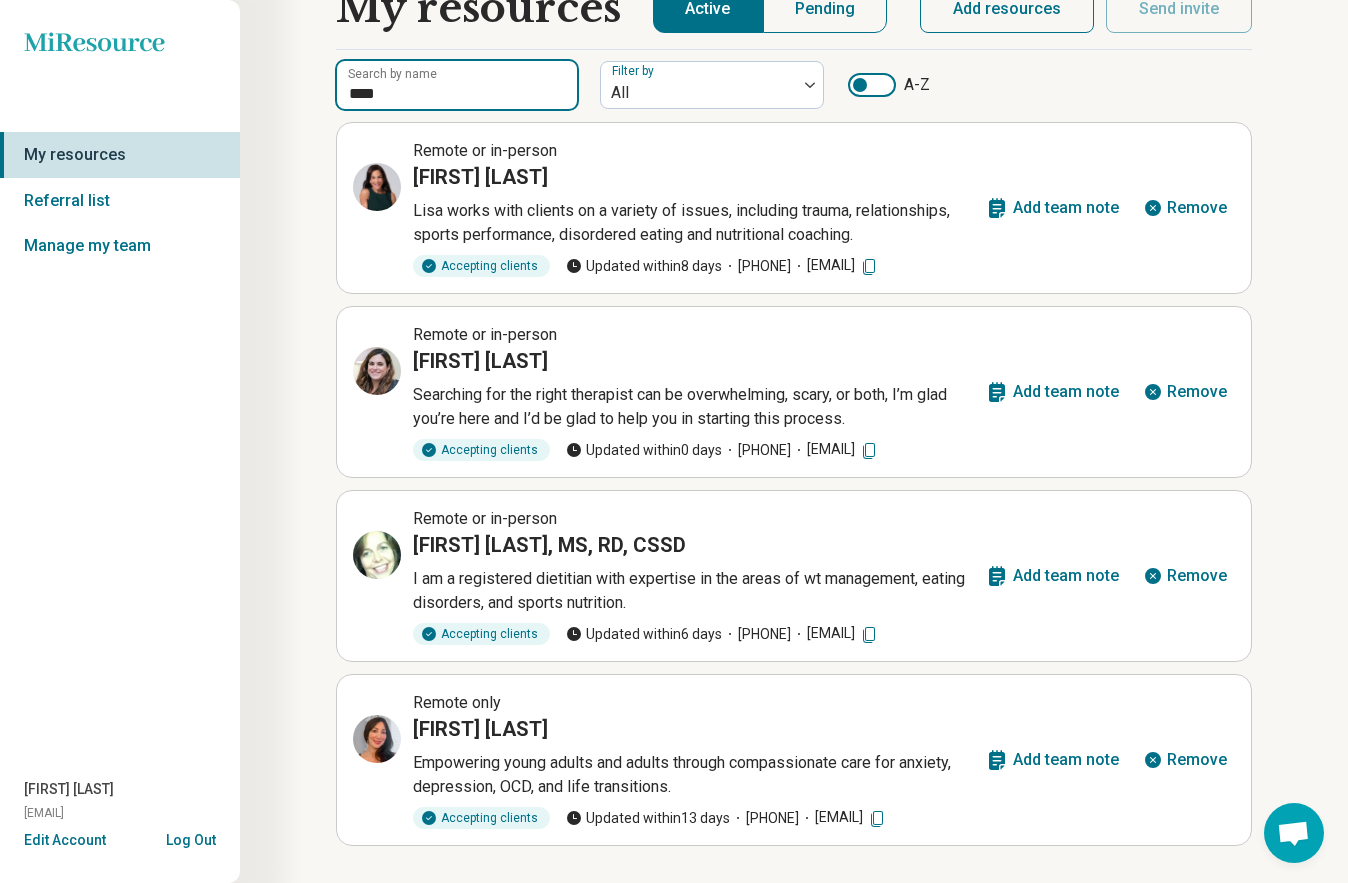 scroll, scrollTop: 0, scrollLeft: 0, axis: both 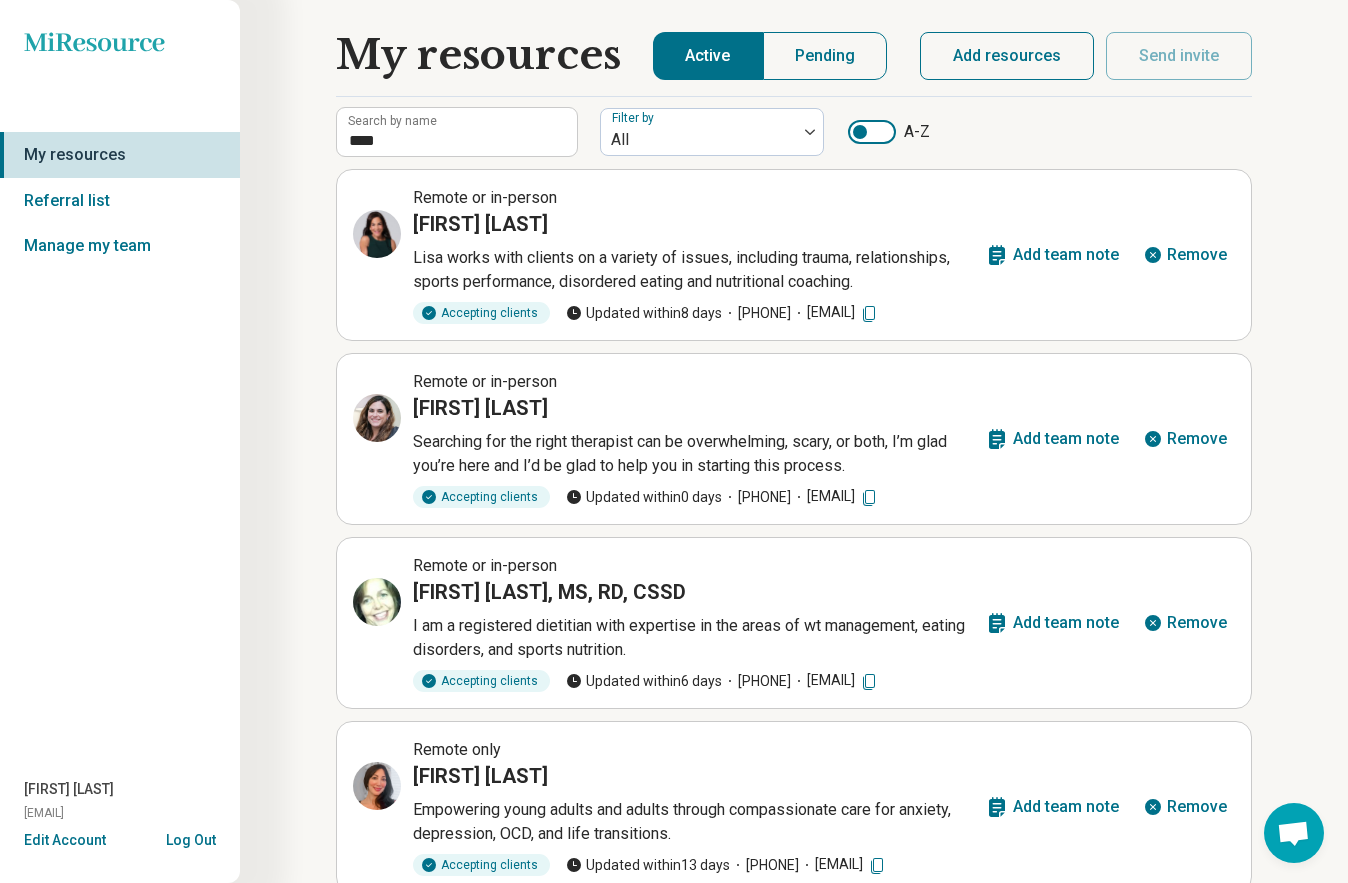 click on "Remove" at bounding box center [1185, 439] 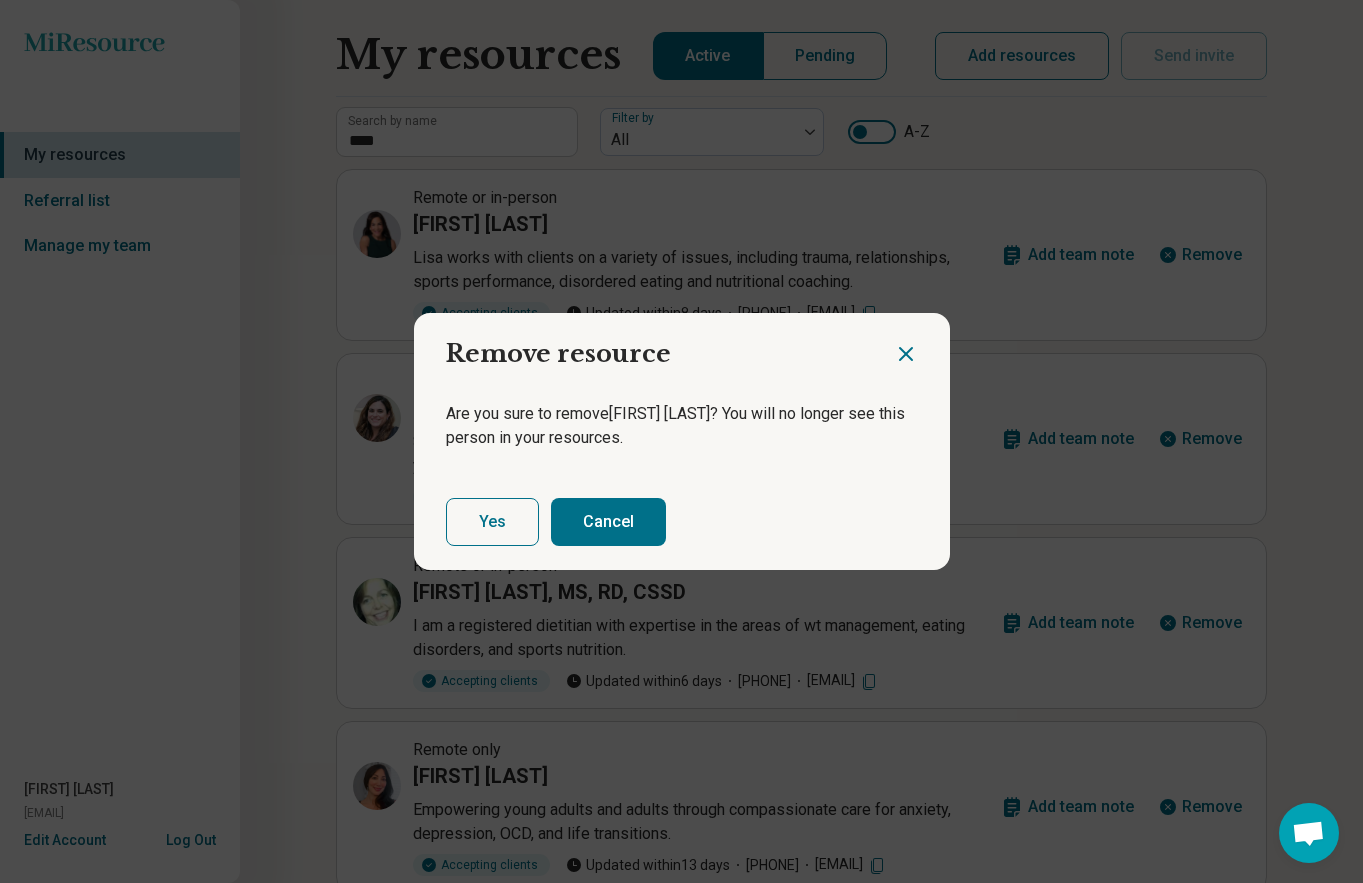 click on "Yes" at bounding box center (492, 522) 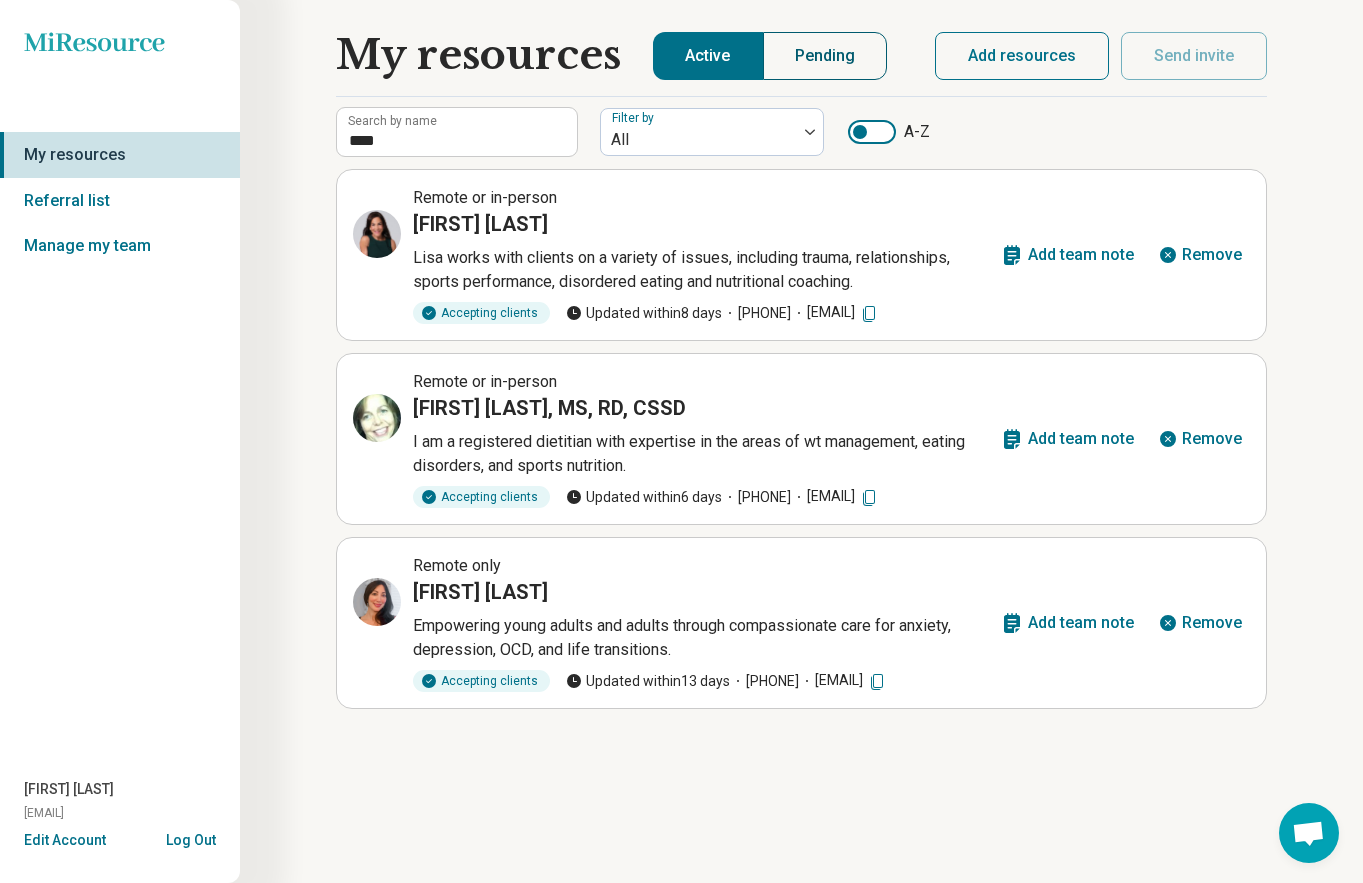 click on "Pending" at bounding box center [825, 56] 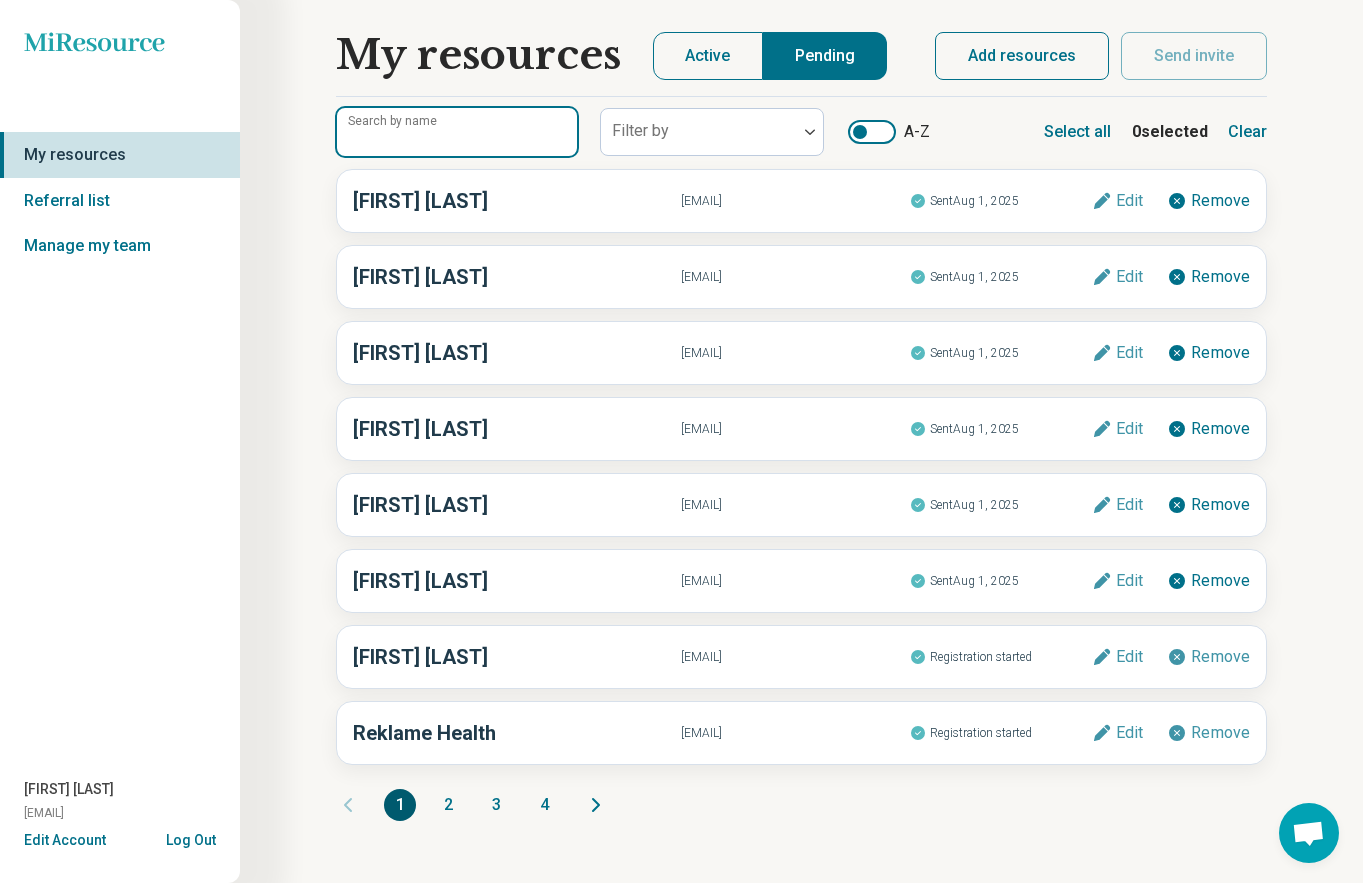 click on "Search by name" at bounding box center (457, 132) 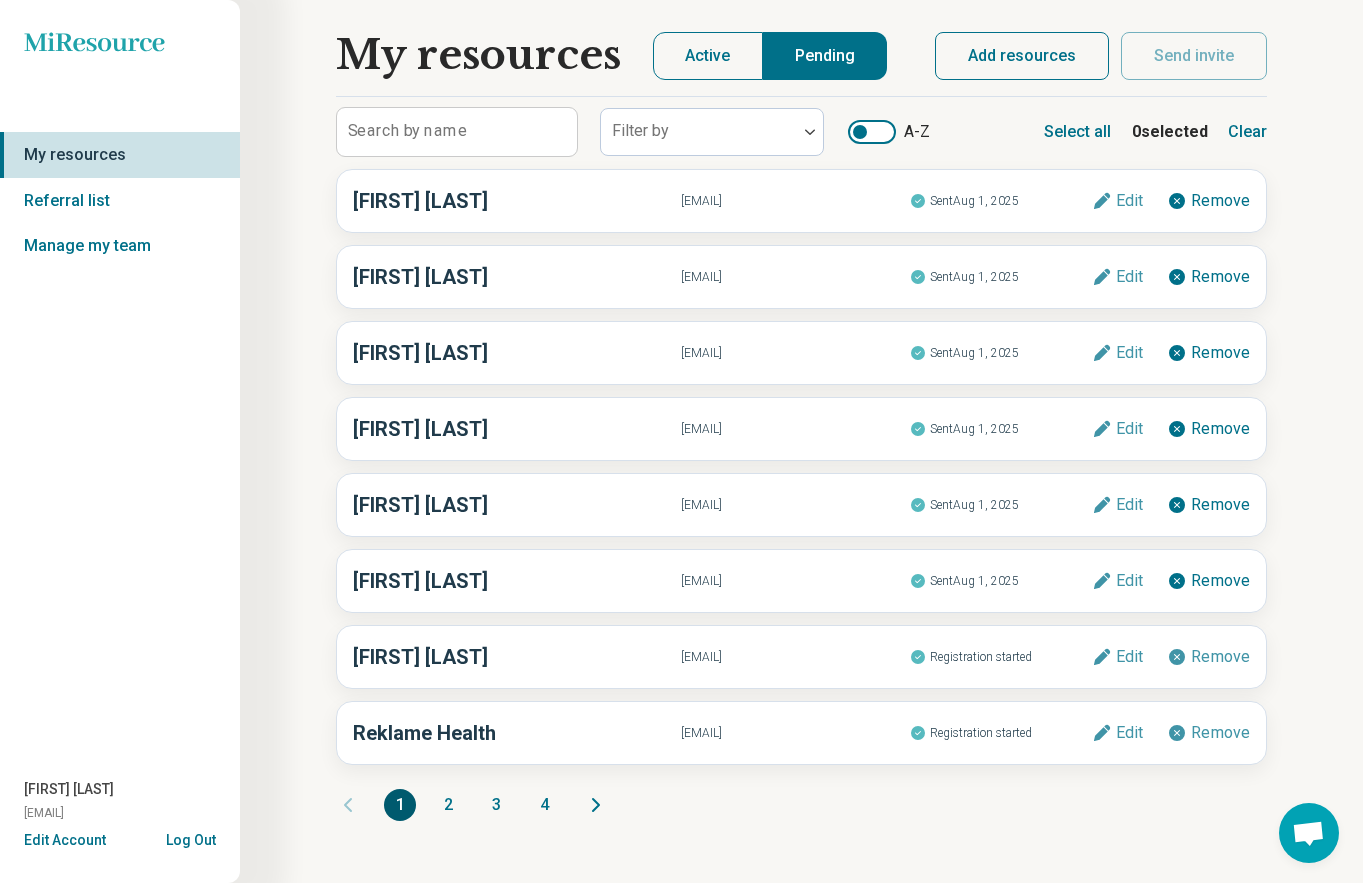 click on "Add resources" at bounding box center (1022, 56) 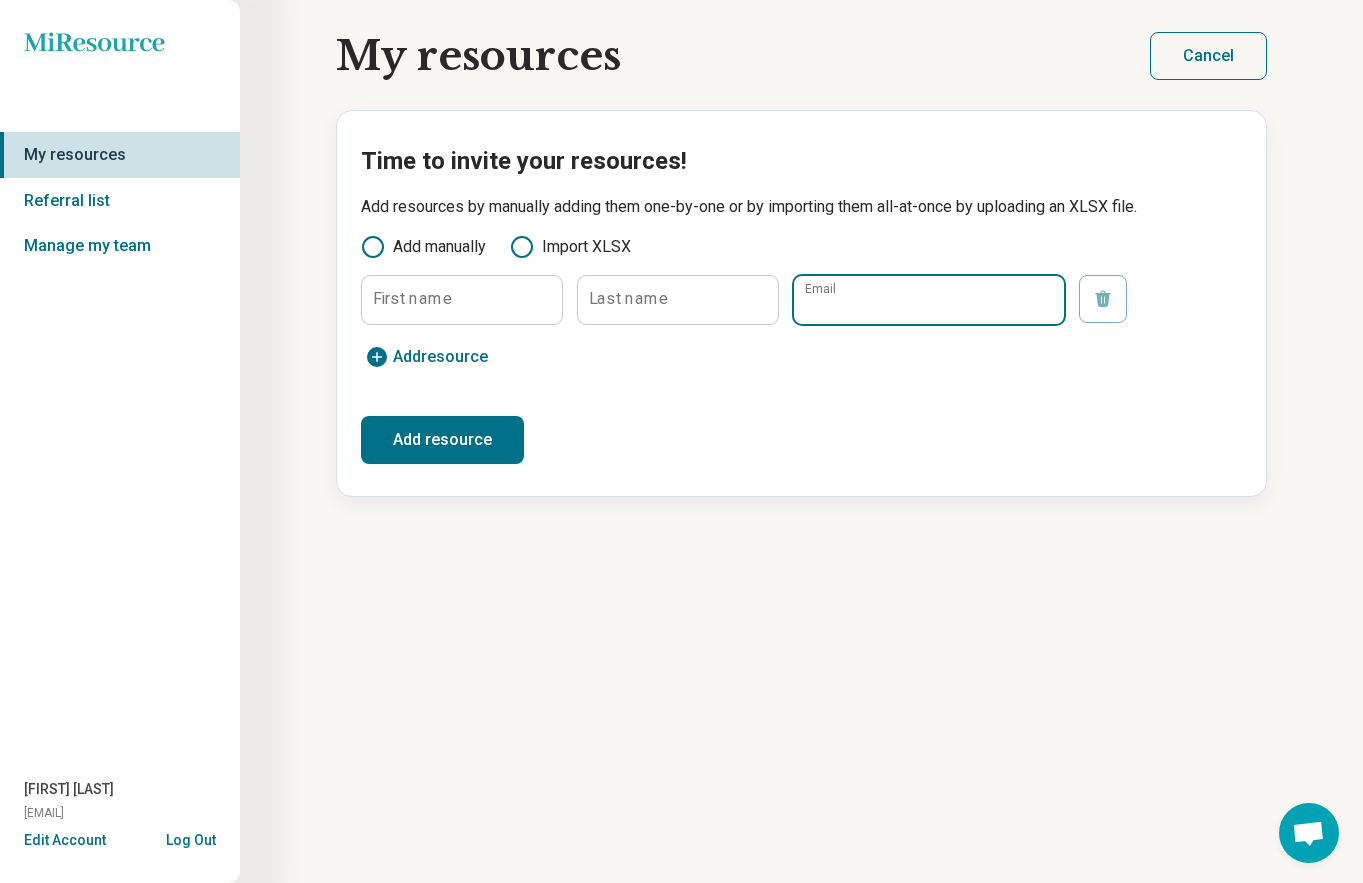 click on "Email" at bounding box center (929, 300) 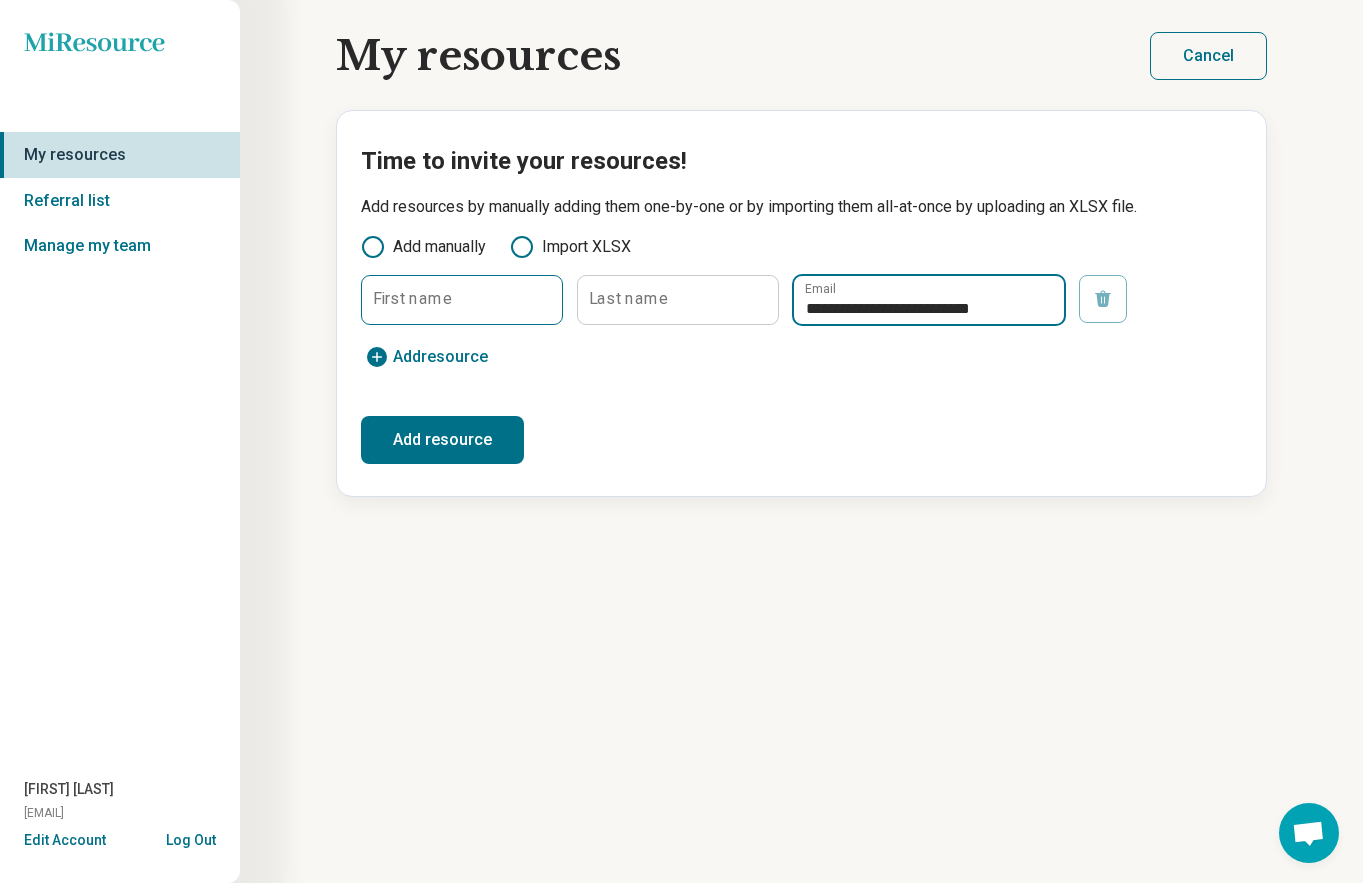 type on "**********" 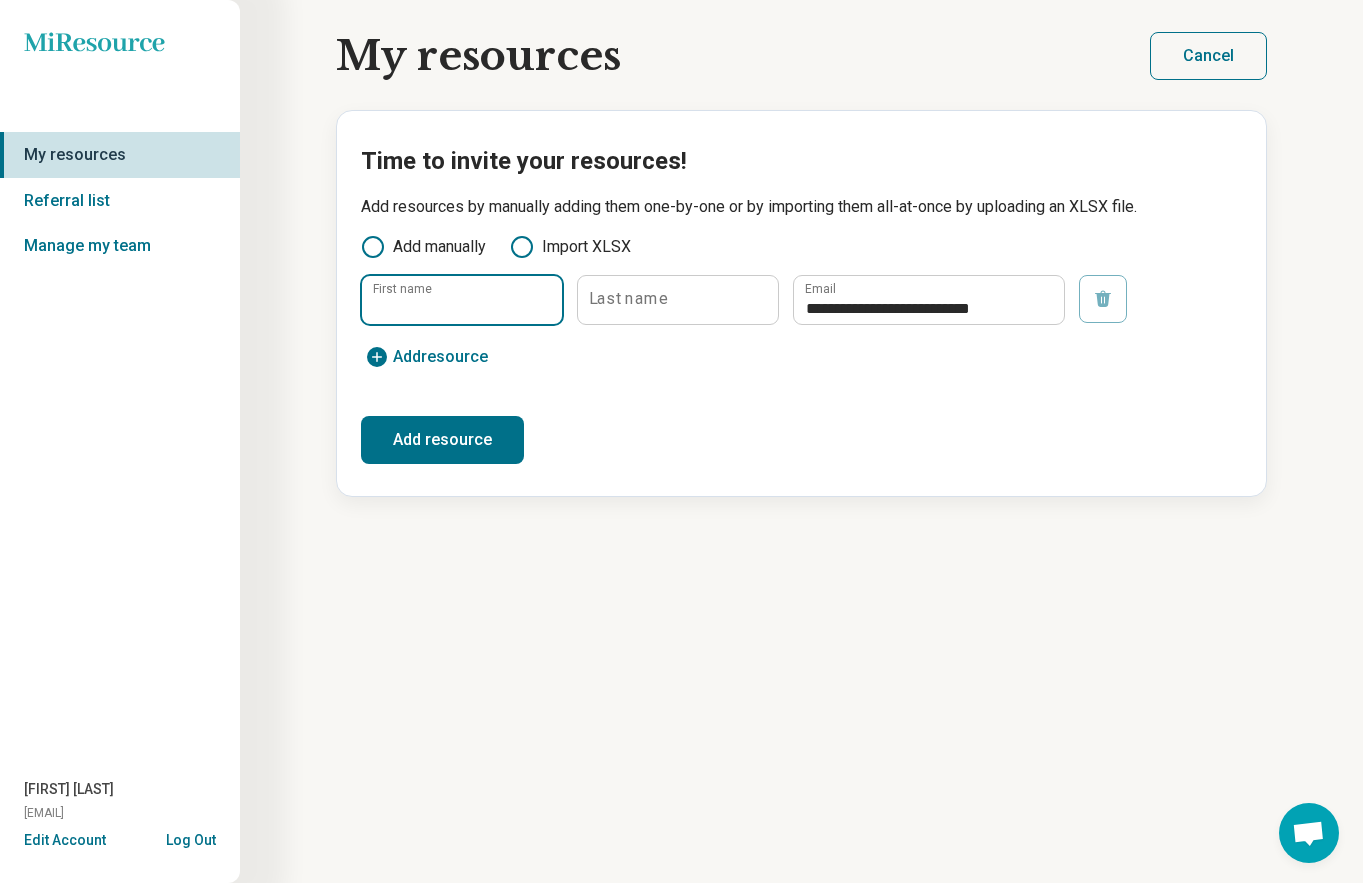 click on "First name" at bounding box center [462, 300] 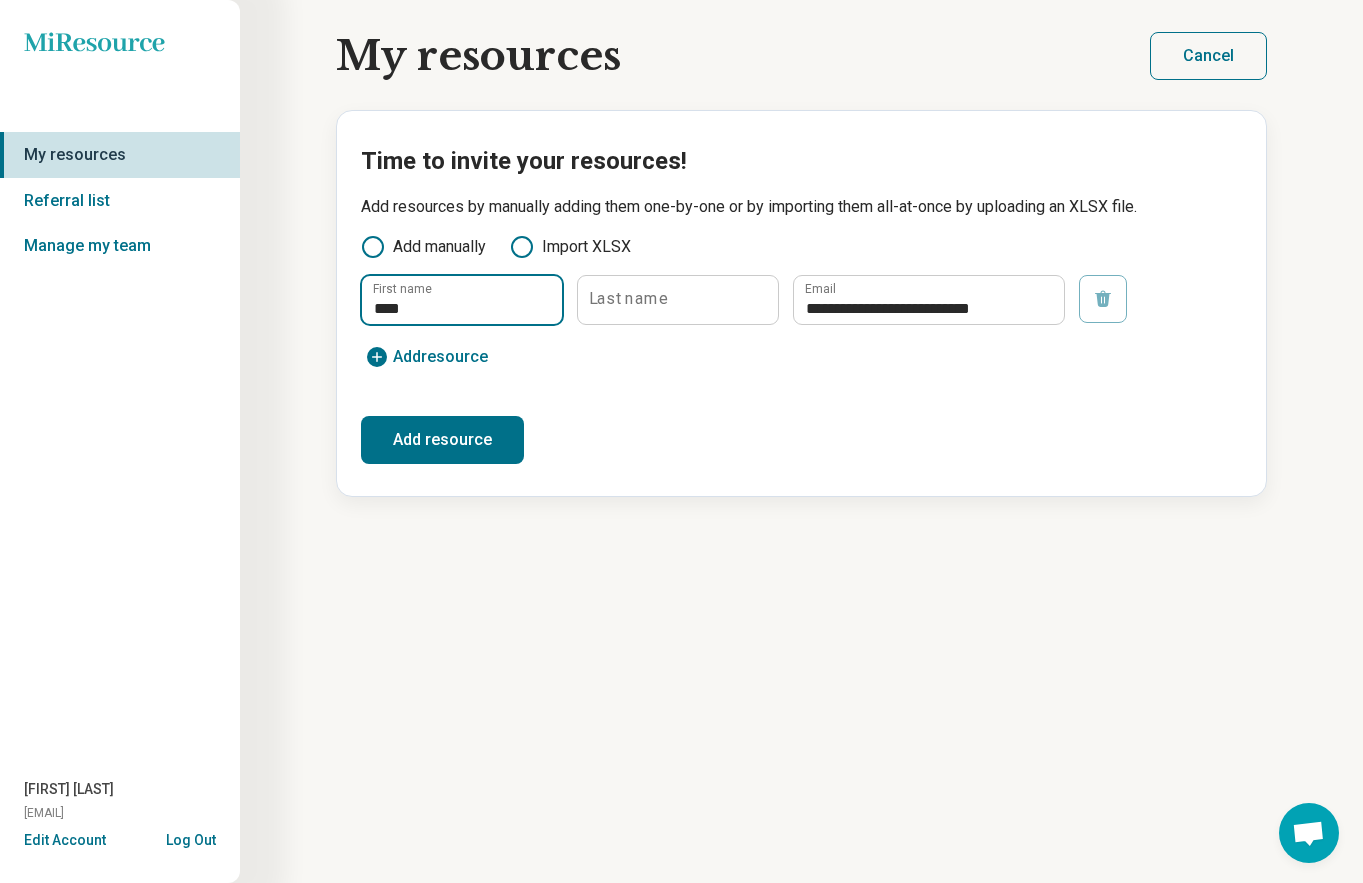 type on "****" 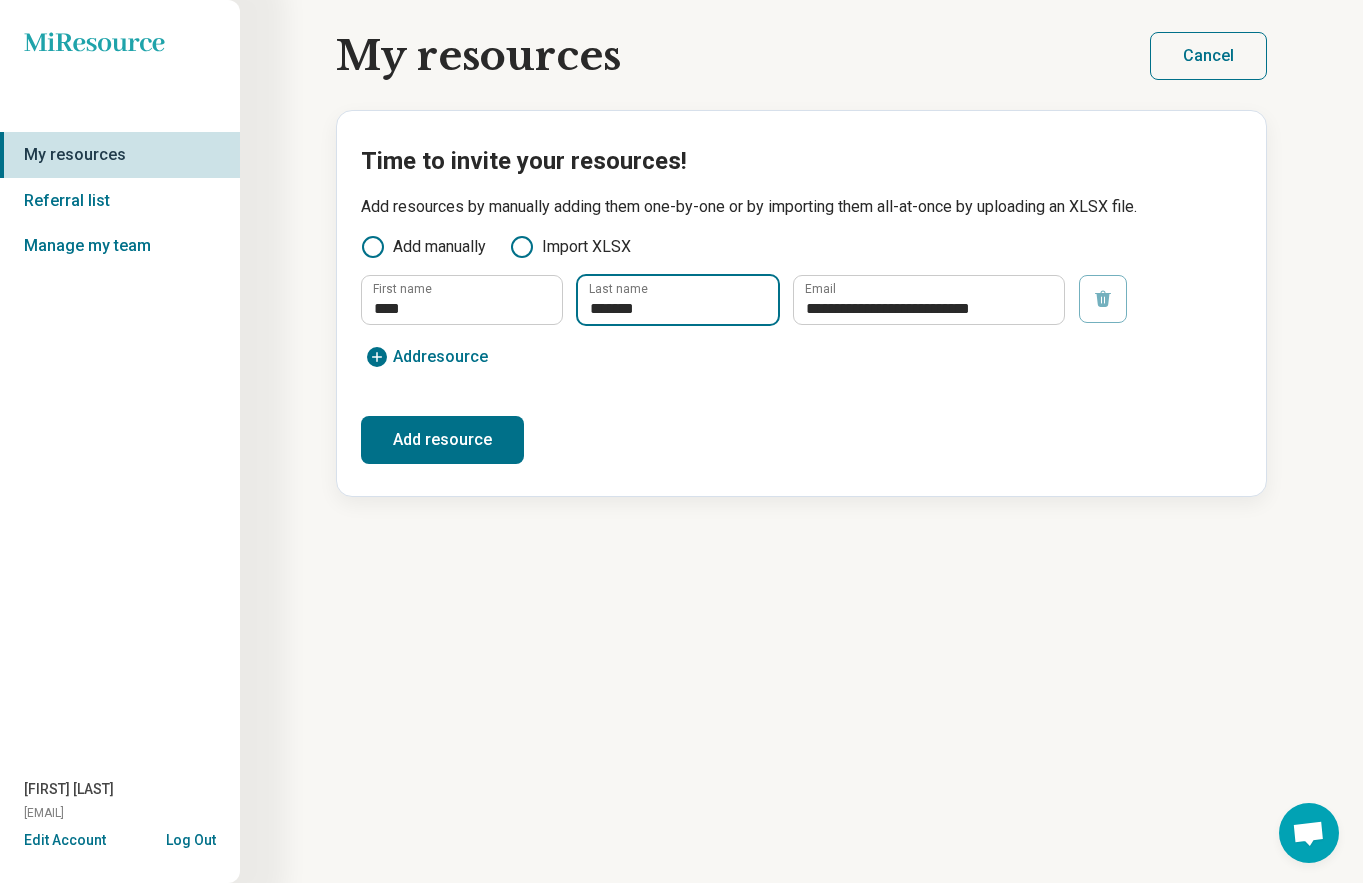 type on "*******" 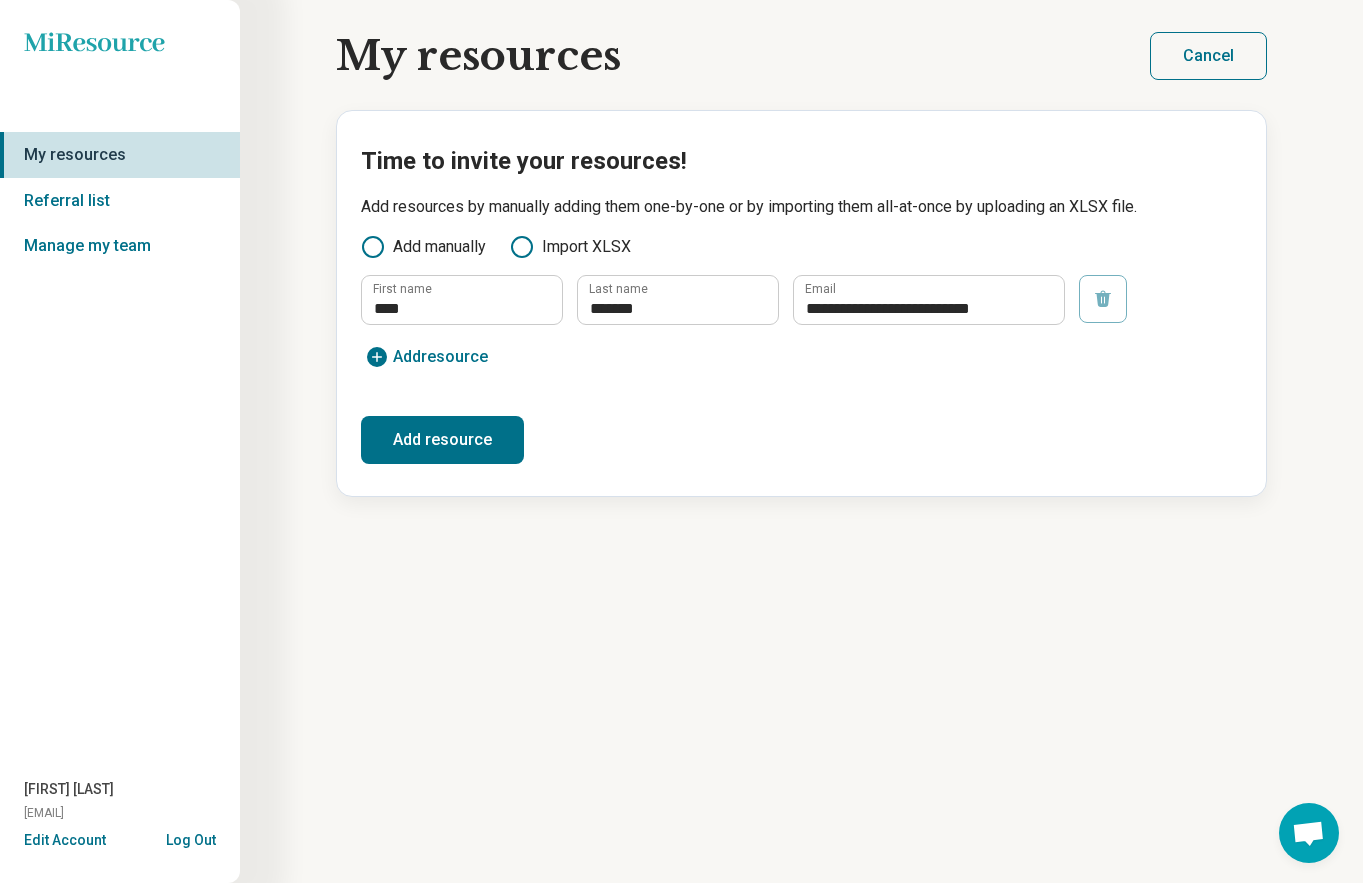 click on "Add resource" at bounding box center (442, 440) 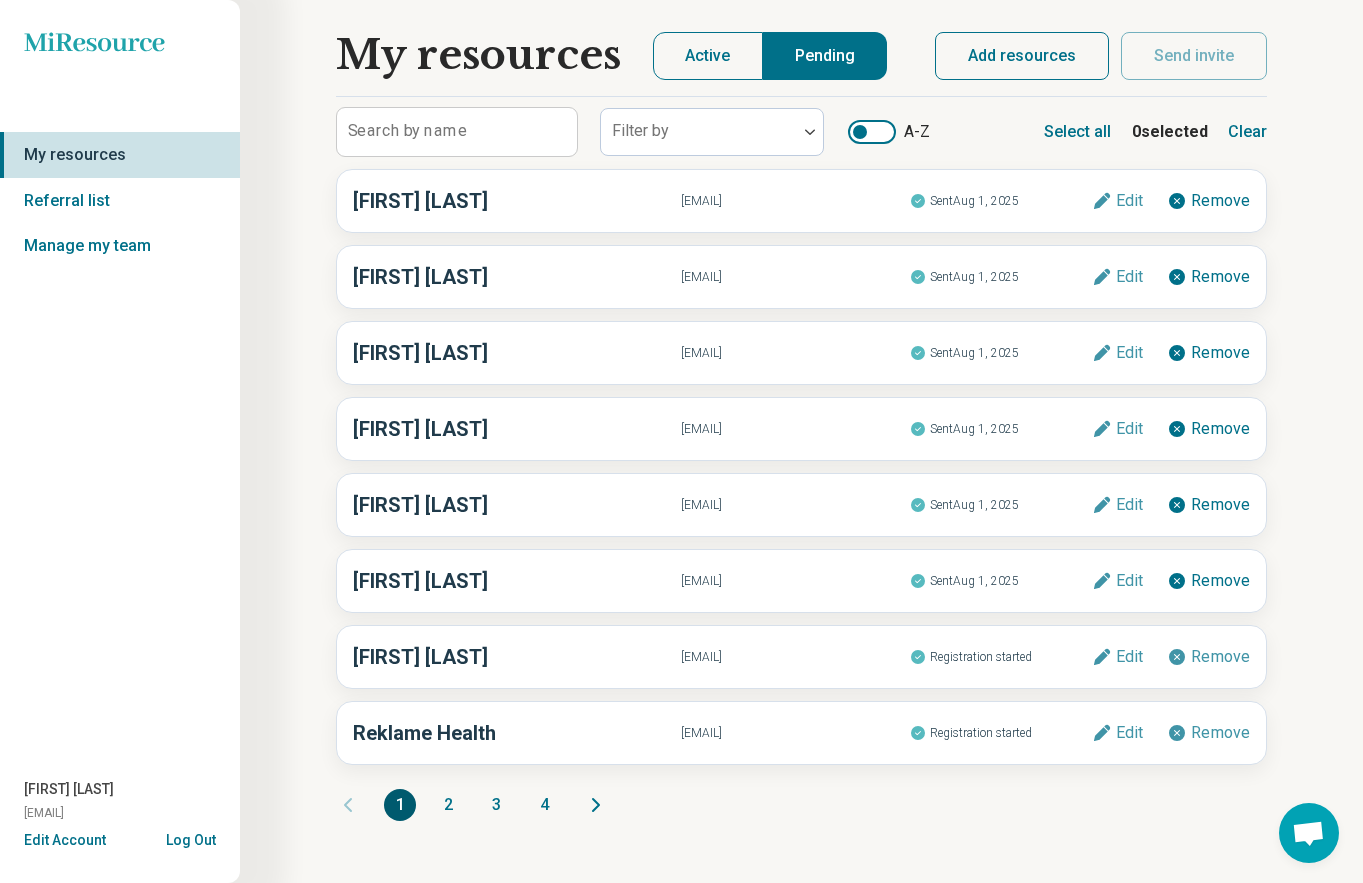 click on "2" at bounding box center (448, 805) 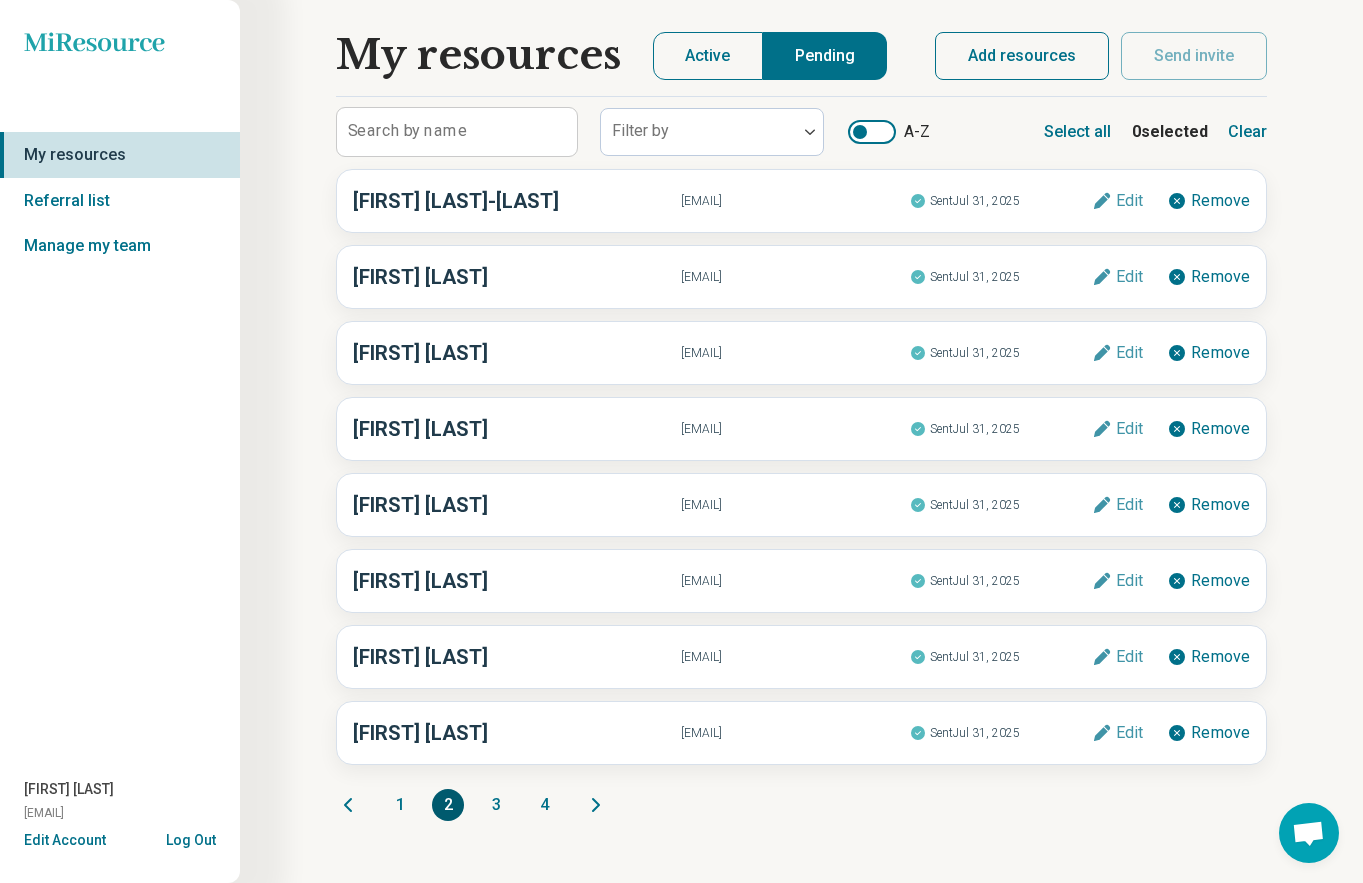 click on "3" at bounding box center (496, 805) 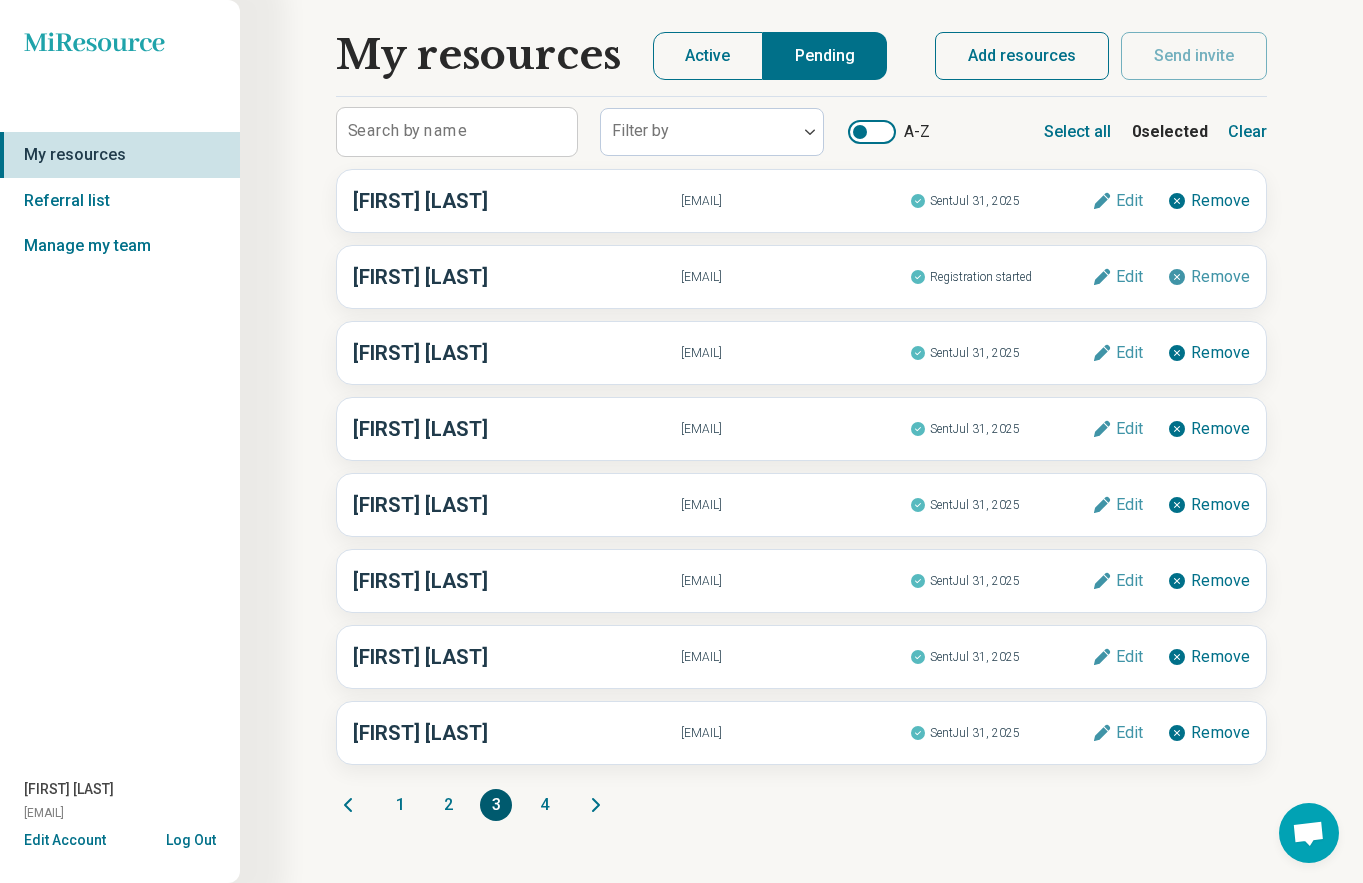 click on "4" at bounding box center (544, 805) 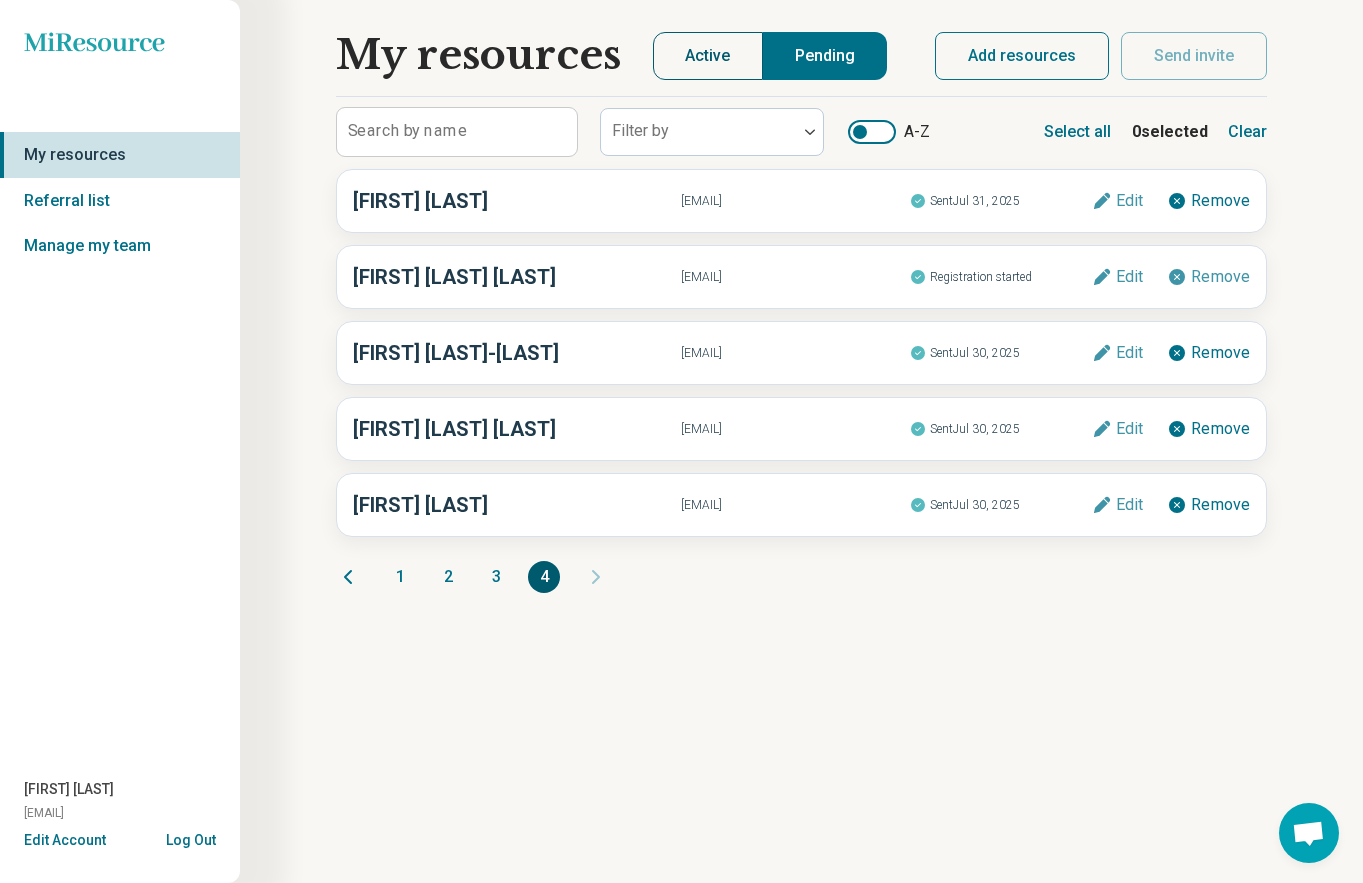 click on "Active" at bounding box center (708, 56) 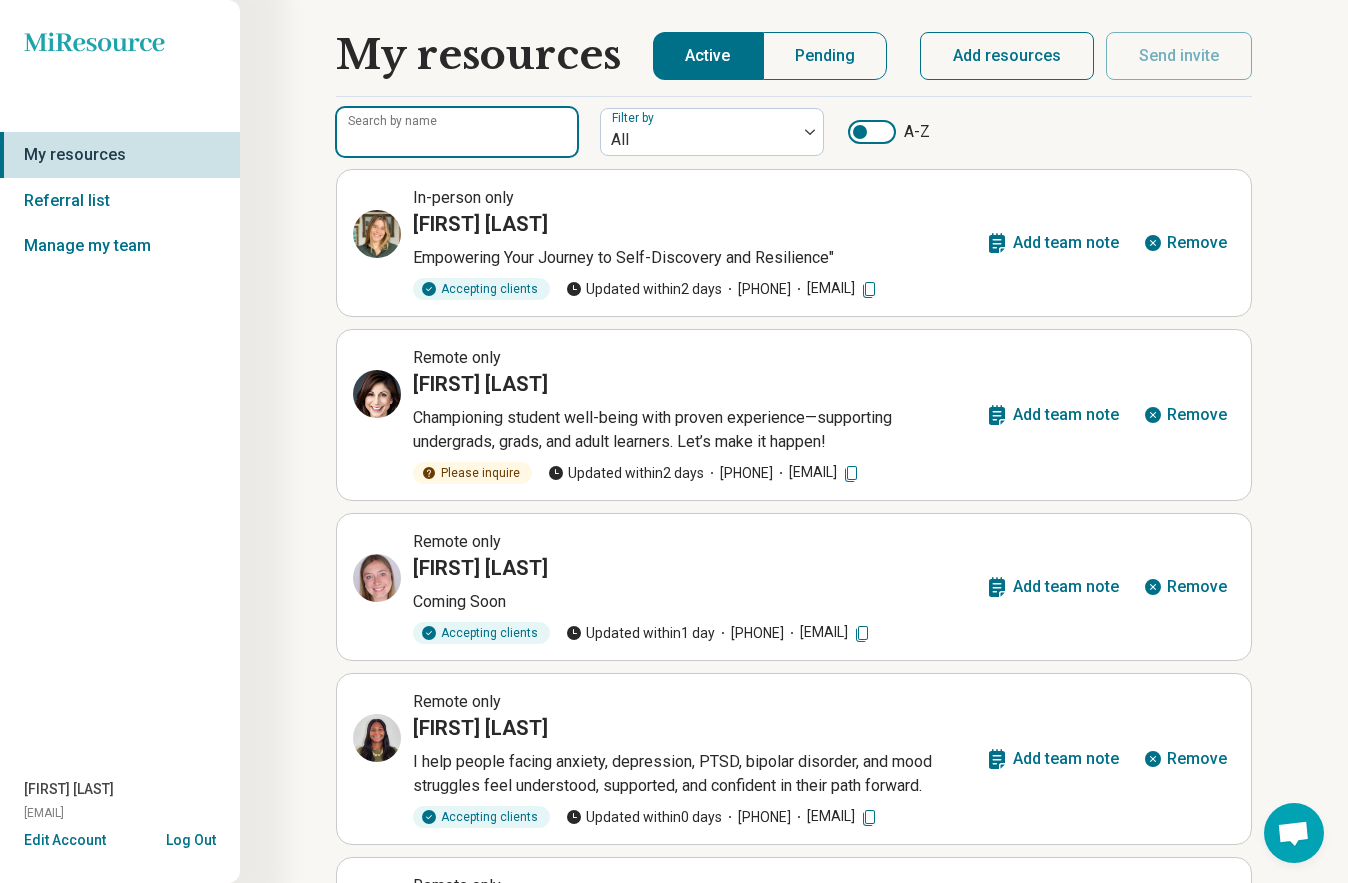 click on "Search by name" at bounding box center (457, 132) 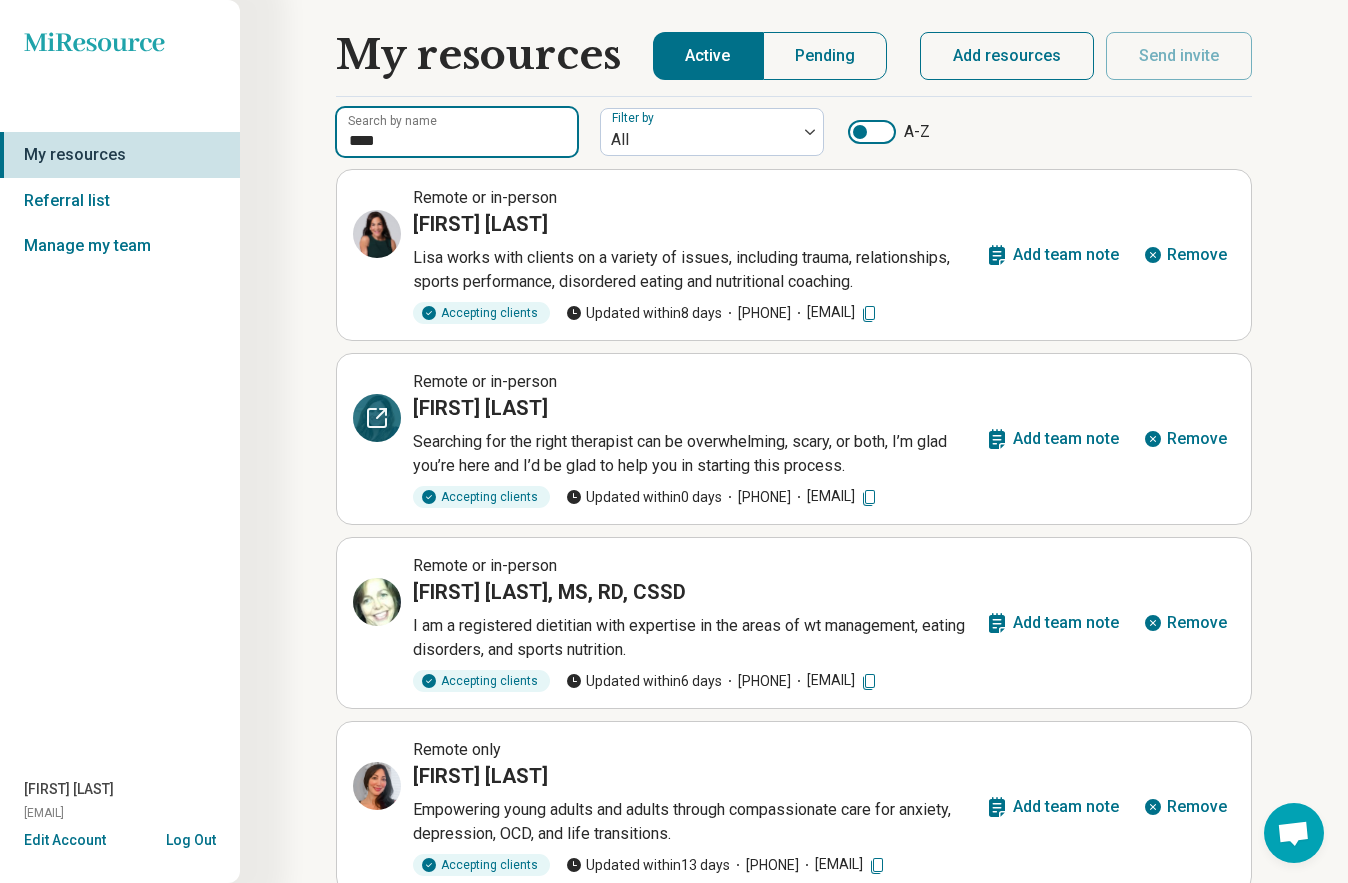 type on "****" 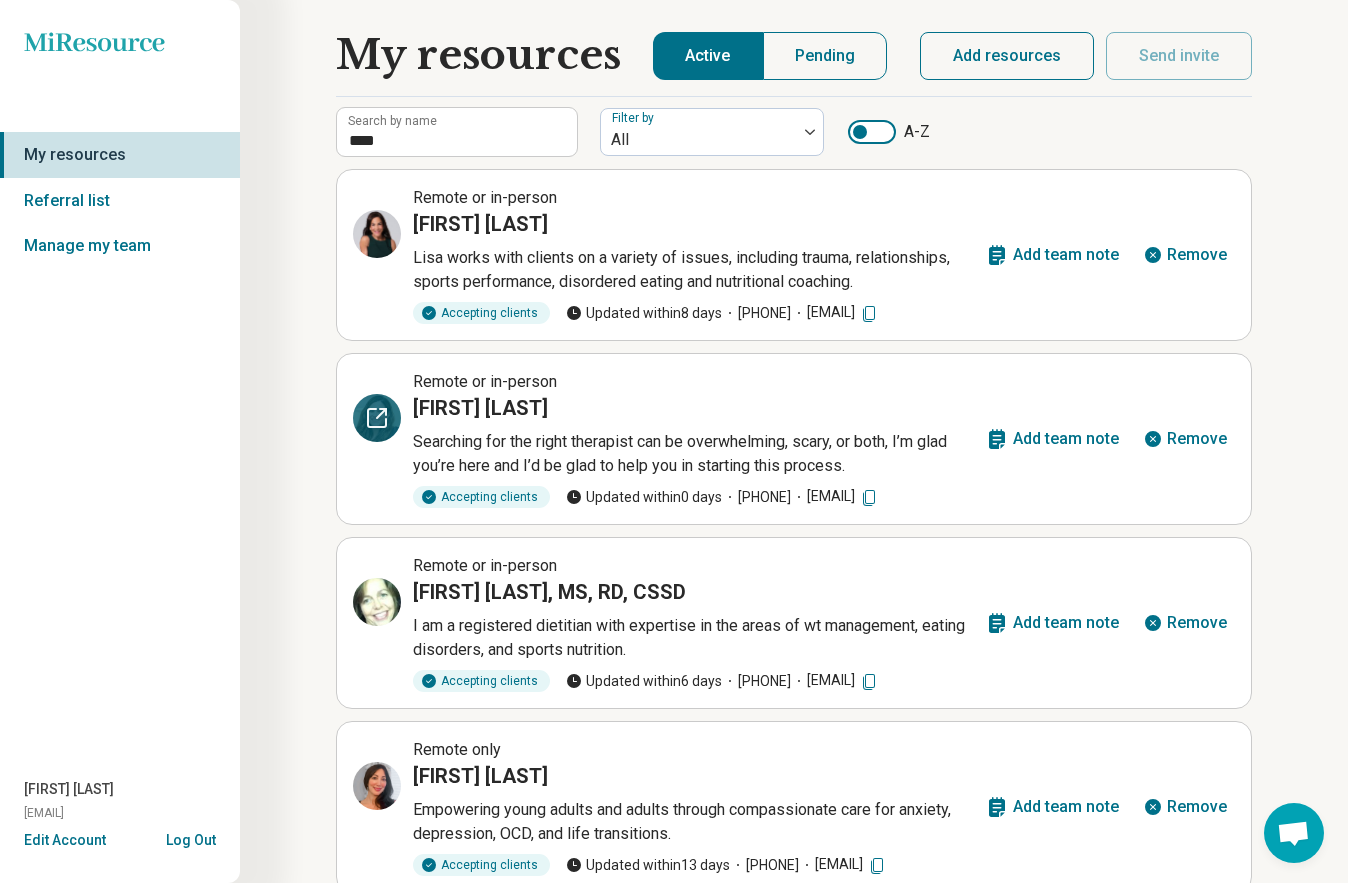 click 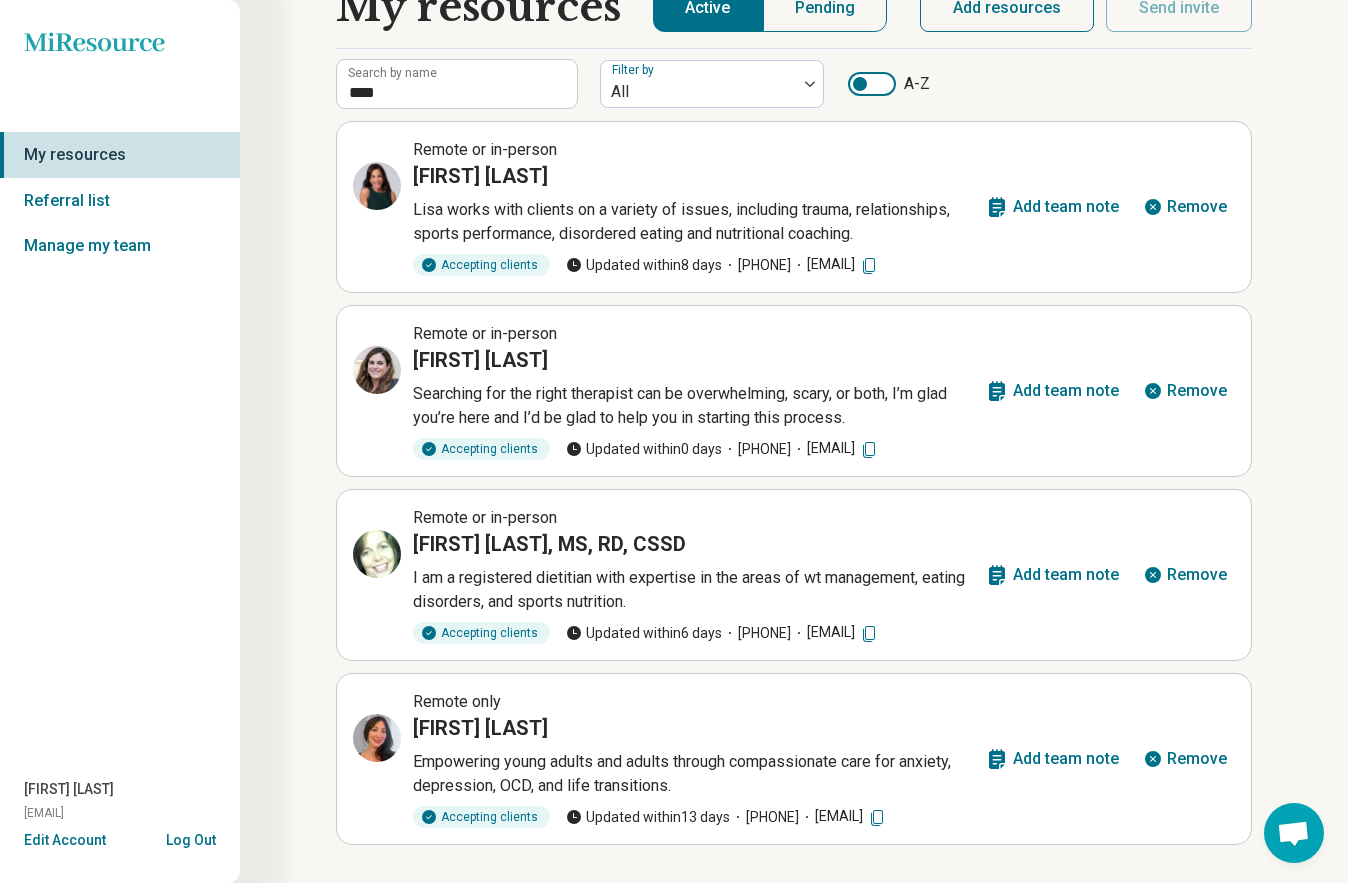 scroll, scrollTop: 0, scrollLeft: 0, axis: both 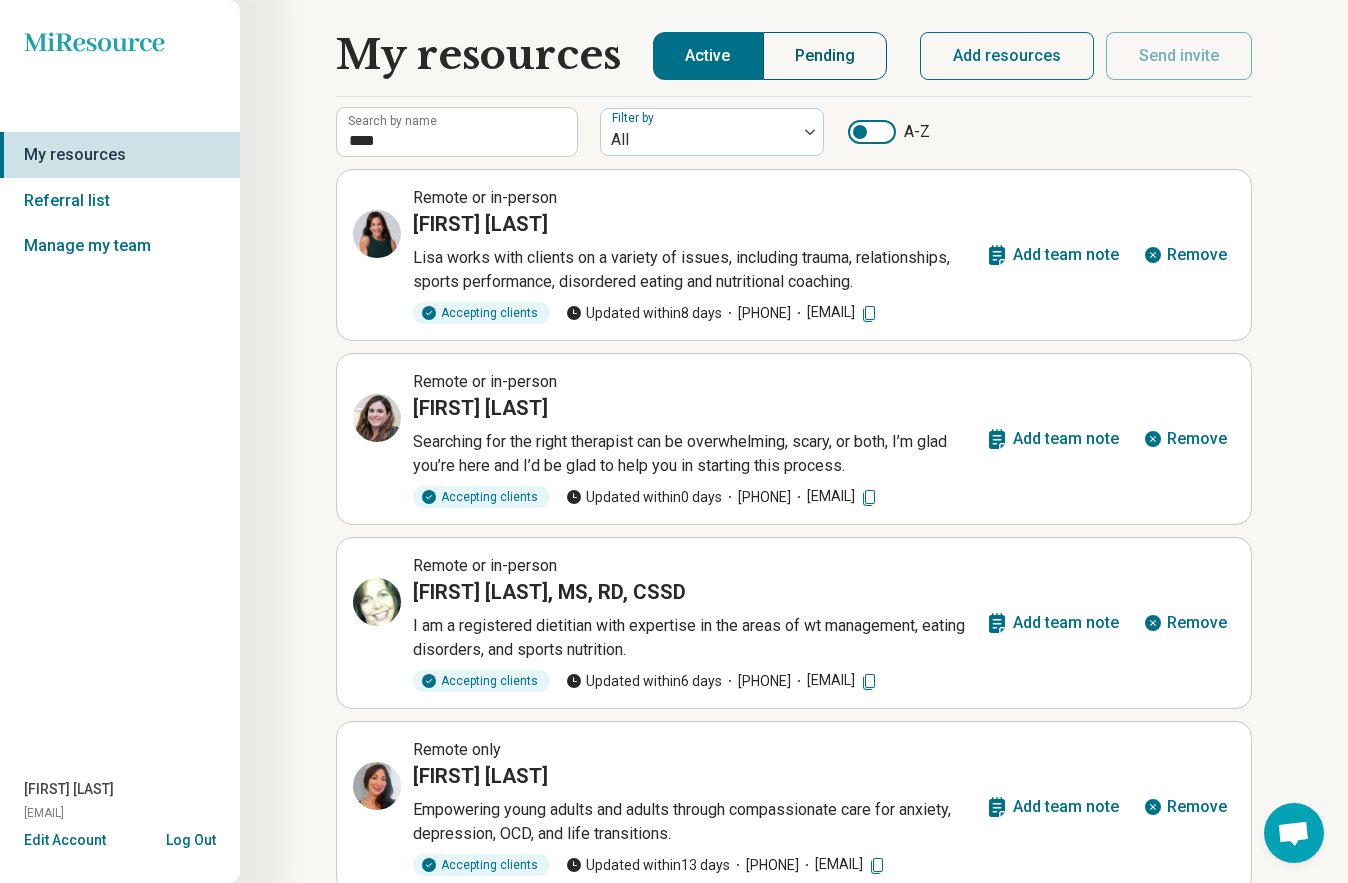 click on "Pending" at bounding box center (825, 56) 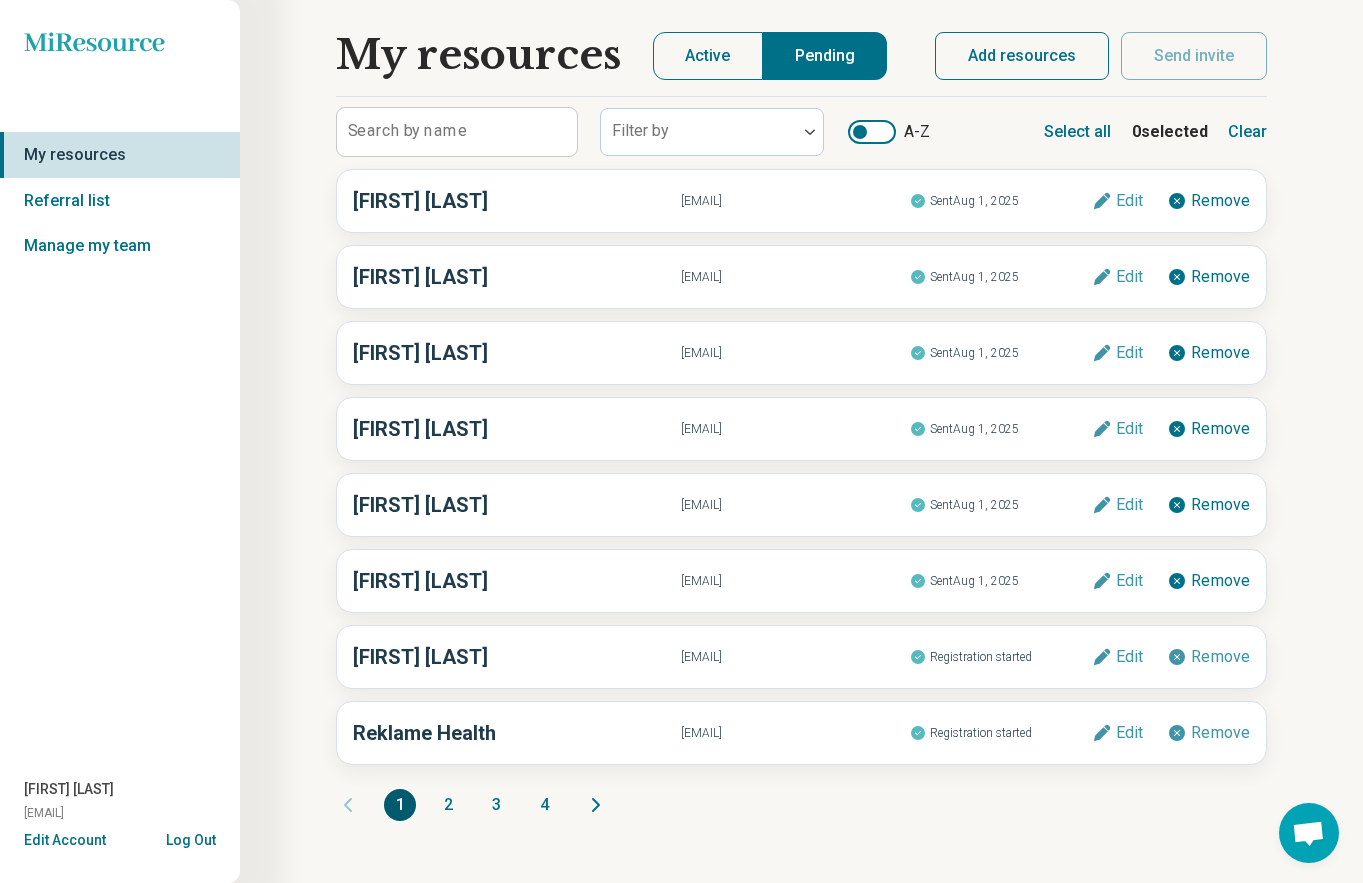 click on "2" at bounding box center [448, 805] 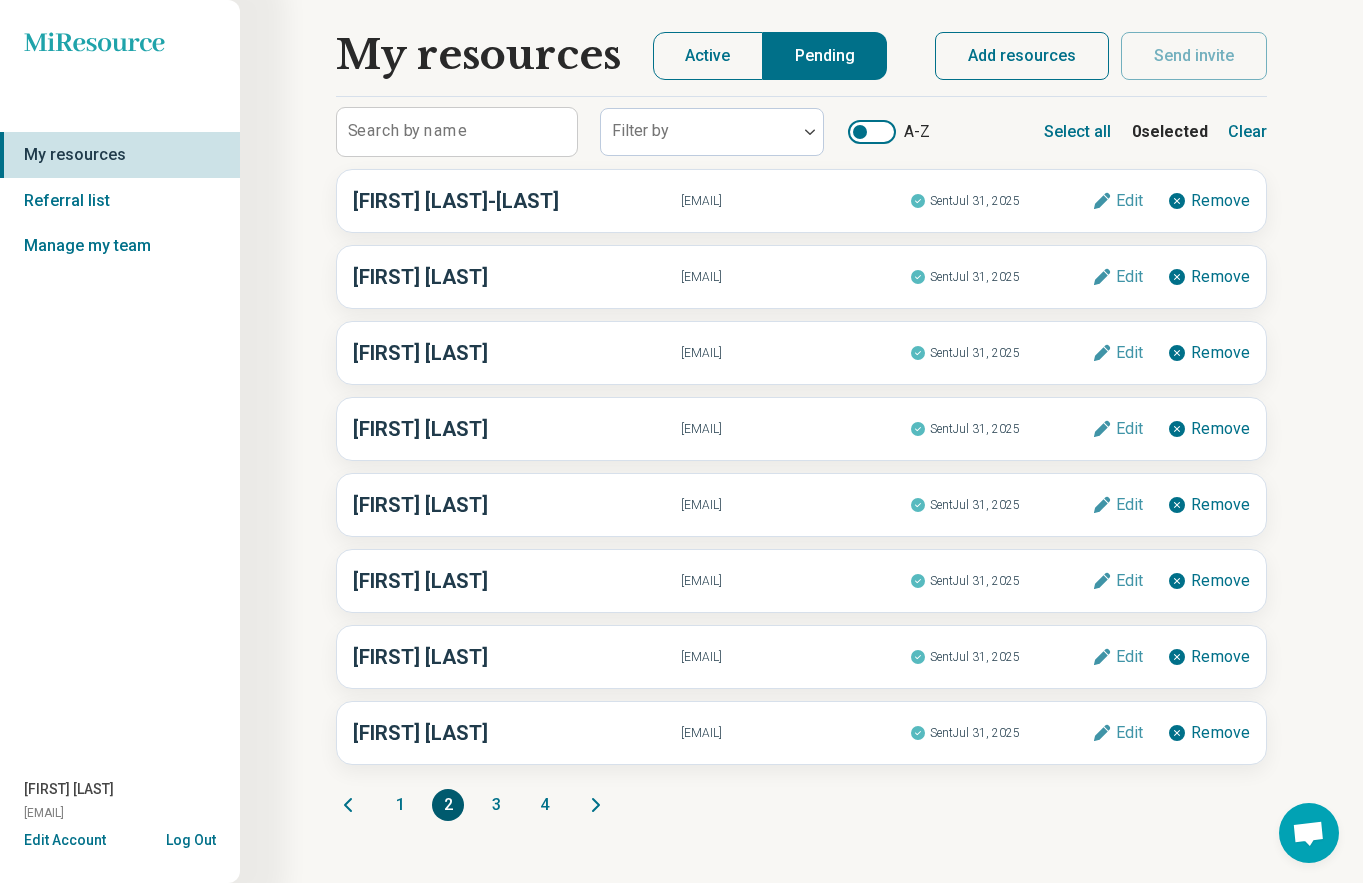 click on "1" at bounding box center [400, 805] 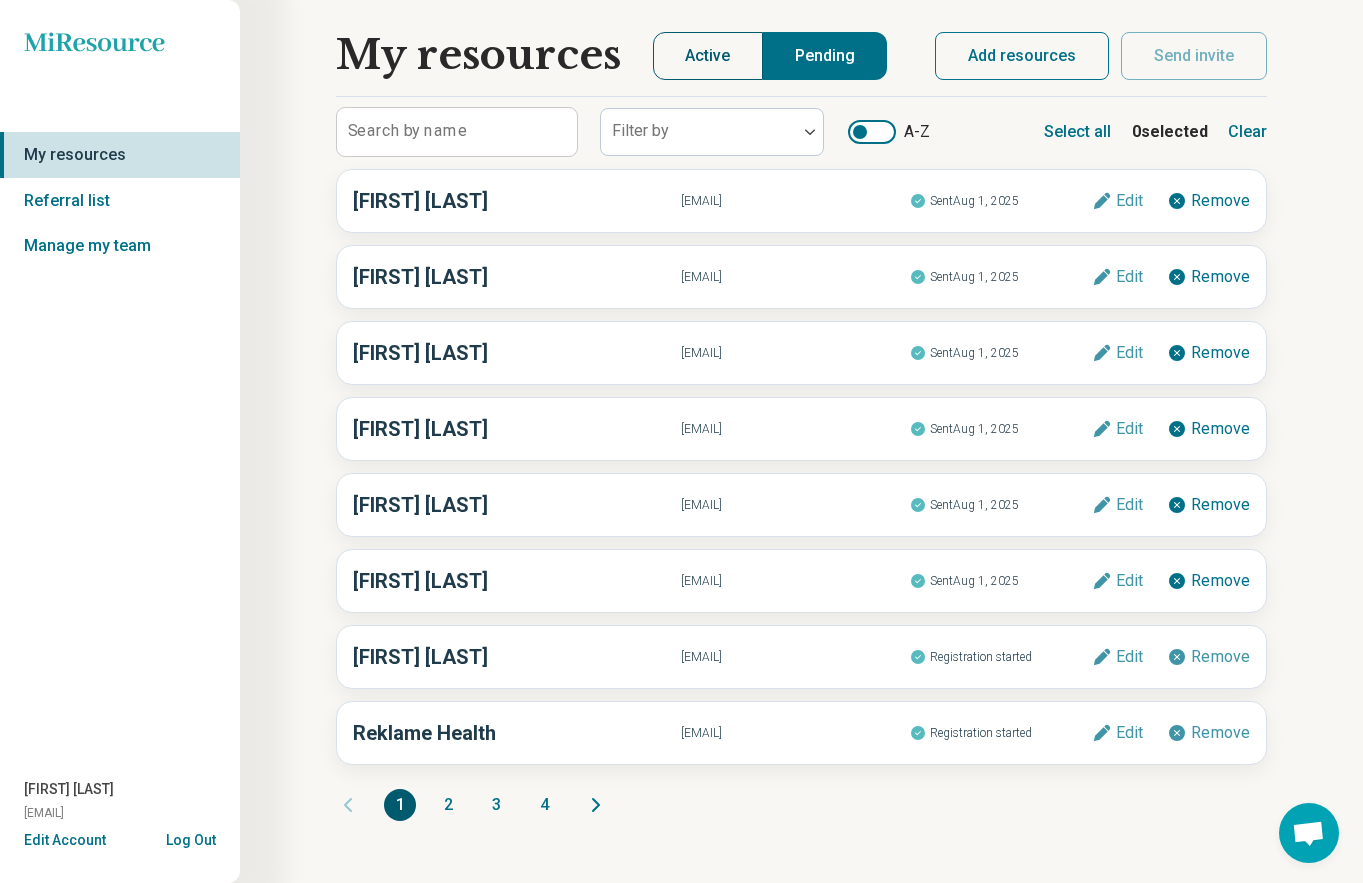 click on "Active" at bounding box center (708, 56) 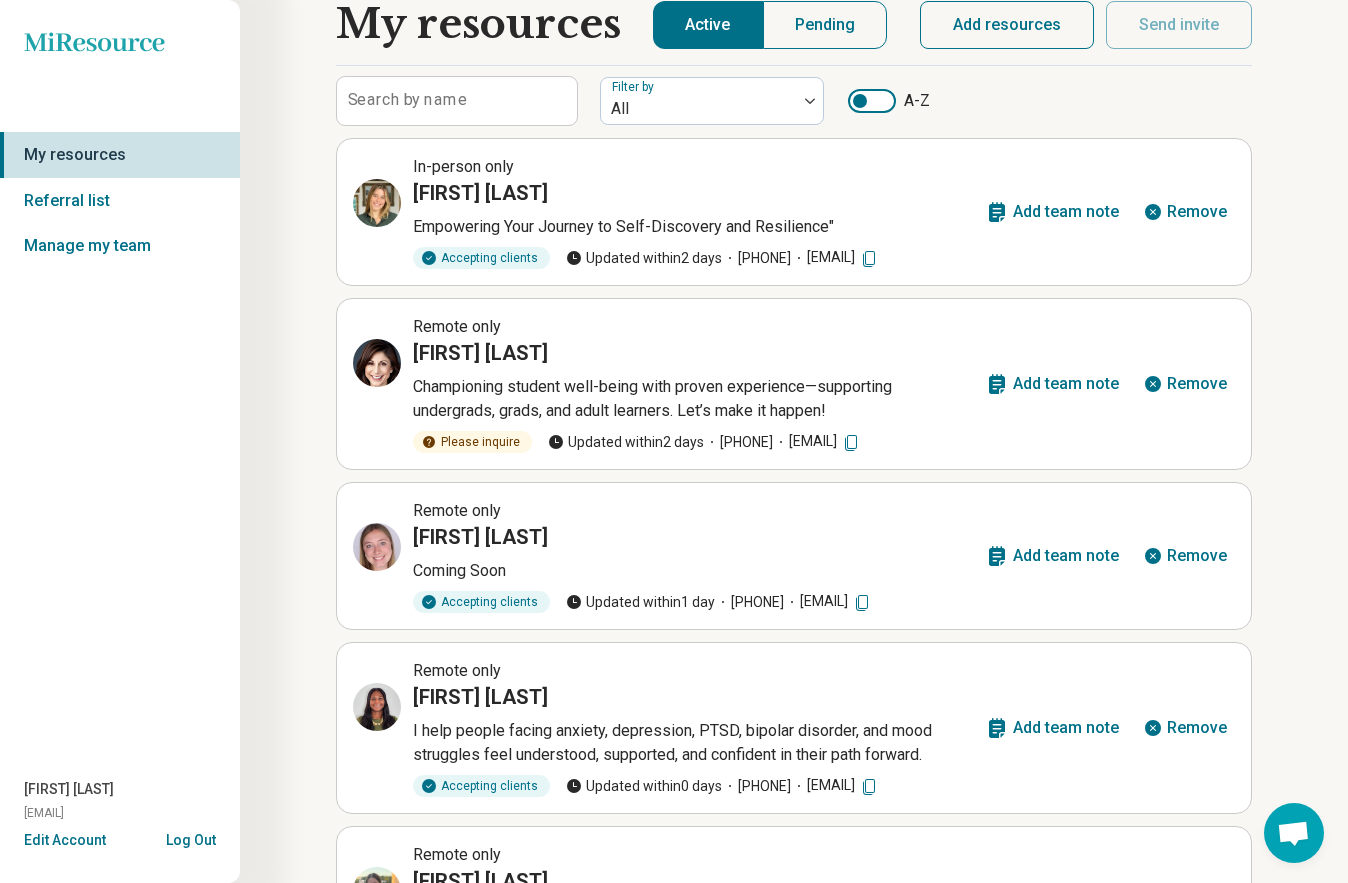 scroll, scrollTop: 0, scrollLeft: 0, axis: both 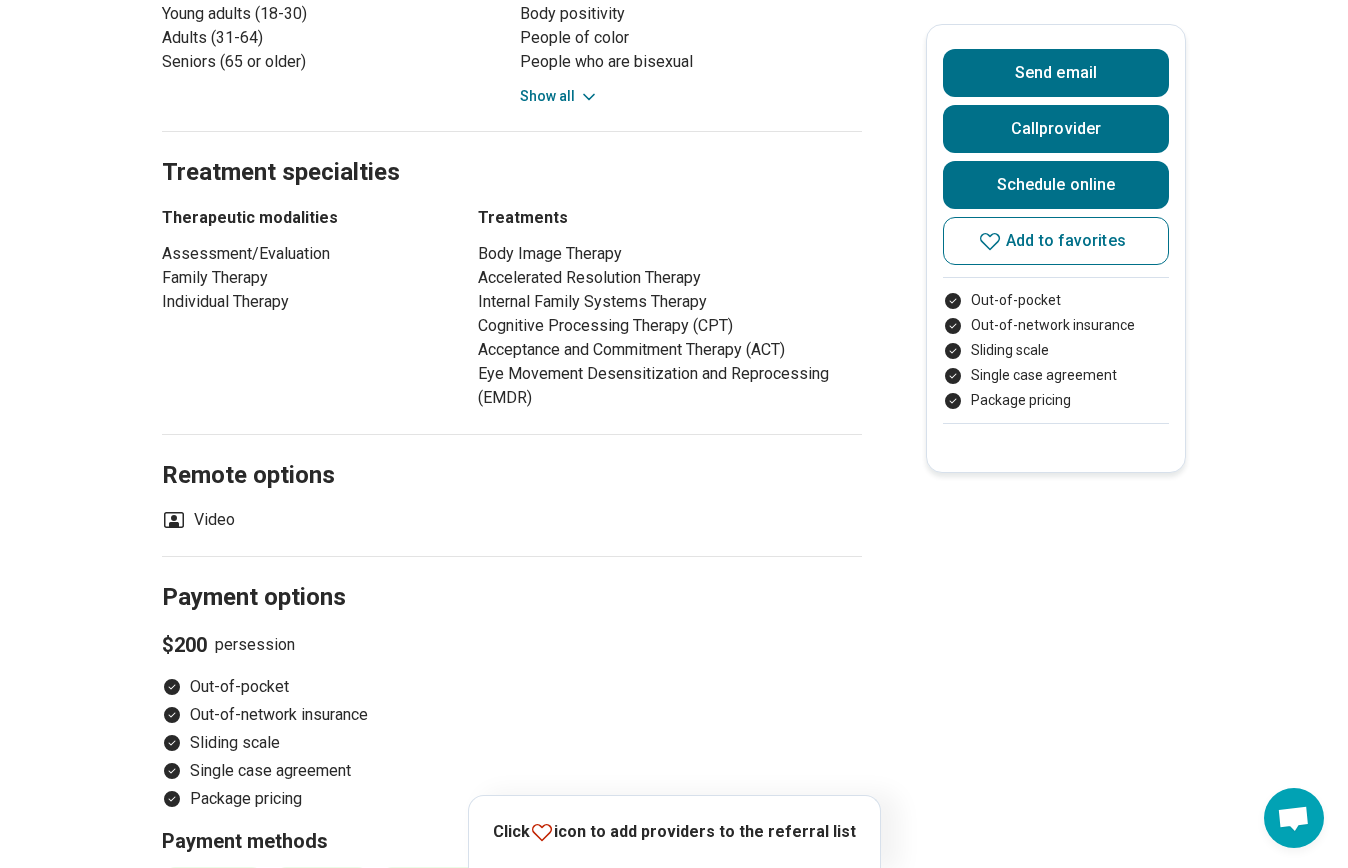 click on "Remote options" at bounding box center [512, 452] 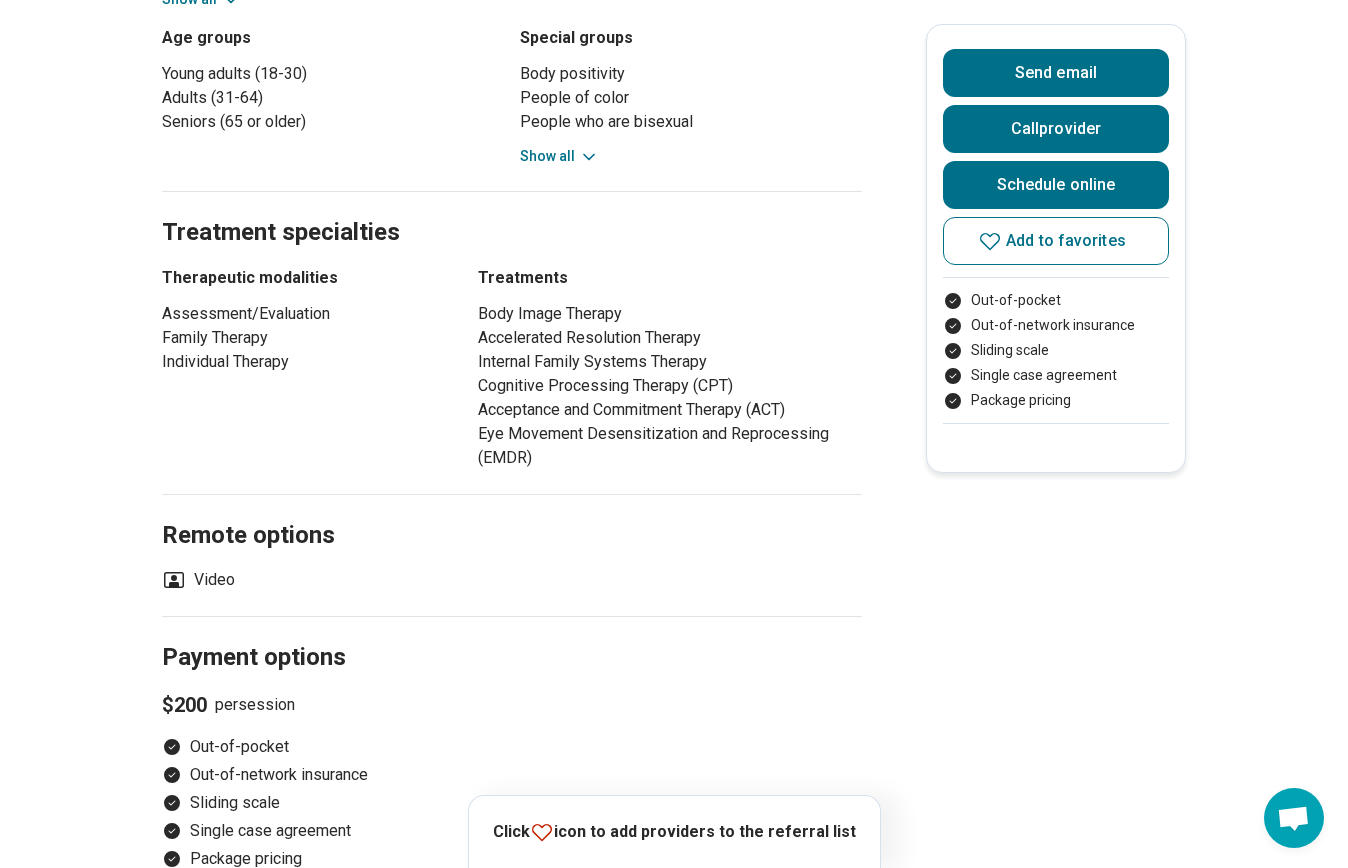 scroll, scrollTop: 1100, scrollLeft: 0, axis: vertical 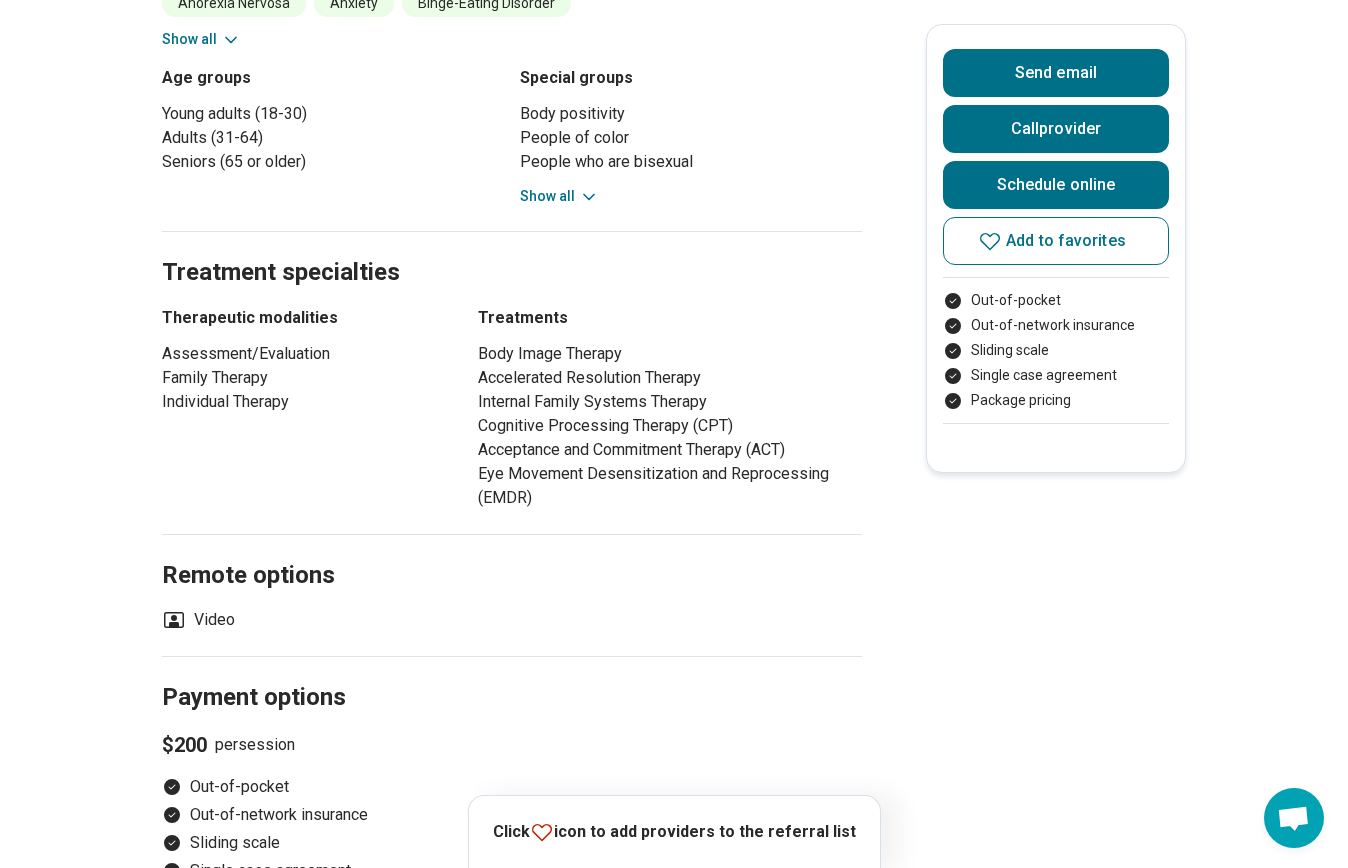 click on "Lisa Jimenez ( She/Her/Hers ) Licensed Mental Health Counselor (LMHC) Accepting clients Updated  2 days ago 10  years in practice Searching for the right therapist can be overwhelming, scary, or both, I’m glad you’re here and I’d be glad to help you in starting this process. Show all Remote / In-person Speaks  English Emergency number not available Hispanic/Latinx White Cisgender Woman Queer Spiritual, not religious Send email Call  provider Schedule online Add to favorites Out-of-pocket Out-of-network insurance Sliding scale Single case agreement Package pricing Schedule Areas of focus Treatments Remote Payment Credentials Practice hours  (EDT) Sun closed Mon 10:00 am  –   6:00 pm Tue 10:00 am  –   6:00 pm Wed 11:00 am  –   7:00 pm Thu 10:00 am  –   6:00 pm Fri closed Sat closed Accepts new patients after hospitalization for Severe depression Self-harming behavior Suicidal intent or a plan Suicide attempt Eating disorders Severe emotional stress or trauma Areas of focus Areas of expertise Video" at bounding box center [674, 336] 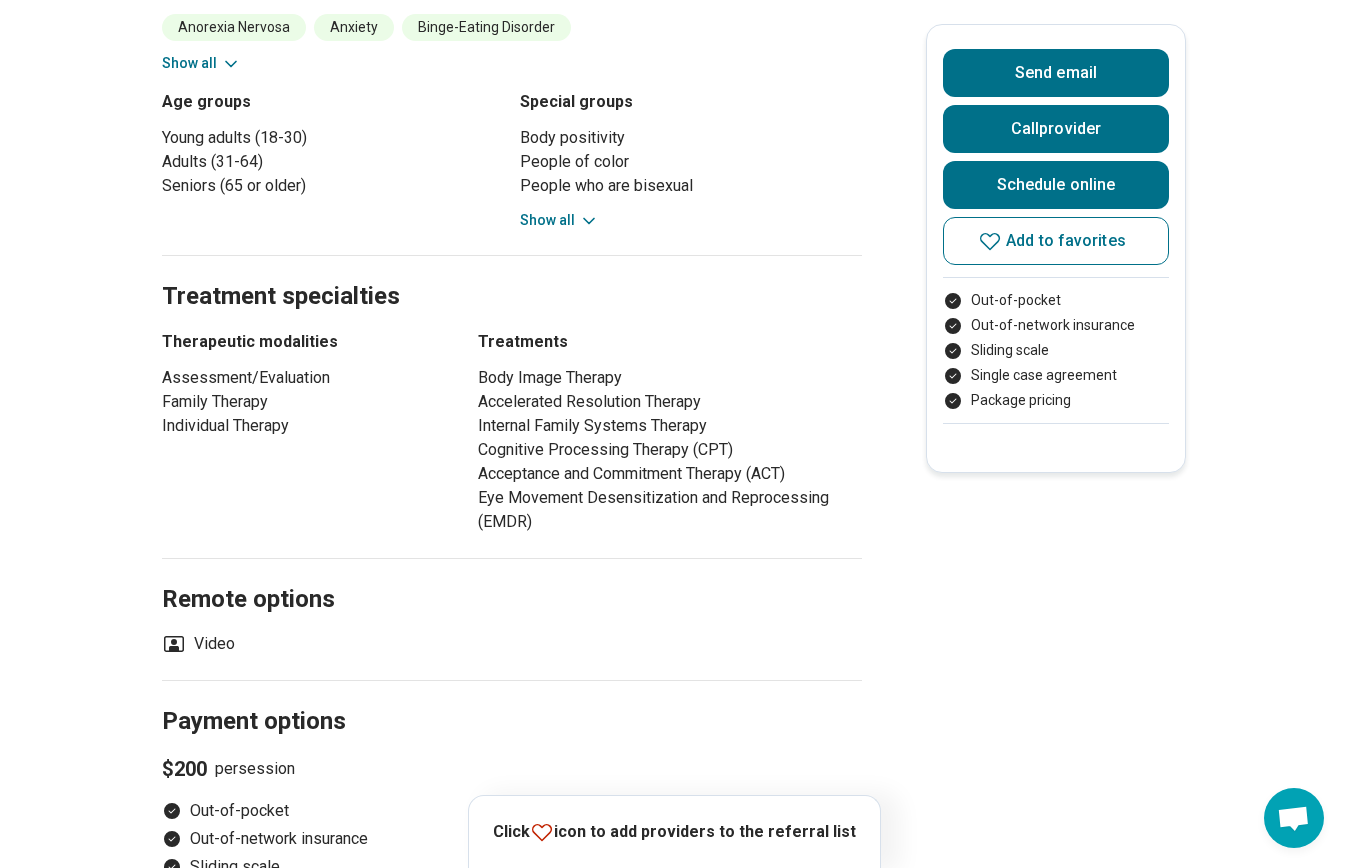 scroll, scrollTop: 800, scrollLeft: 0, axis: vertical 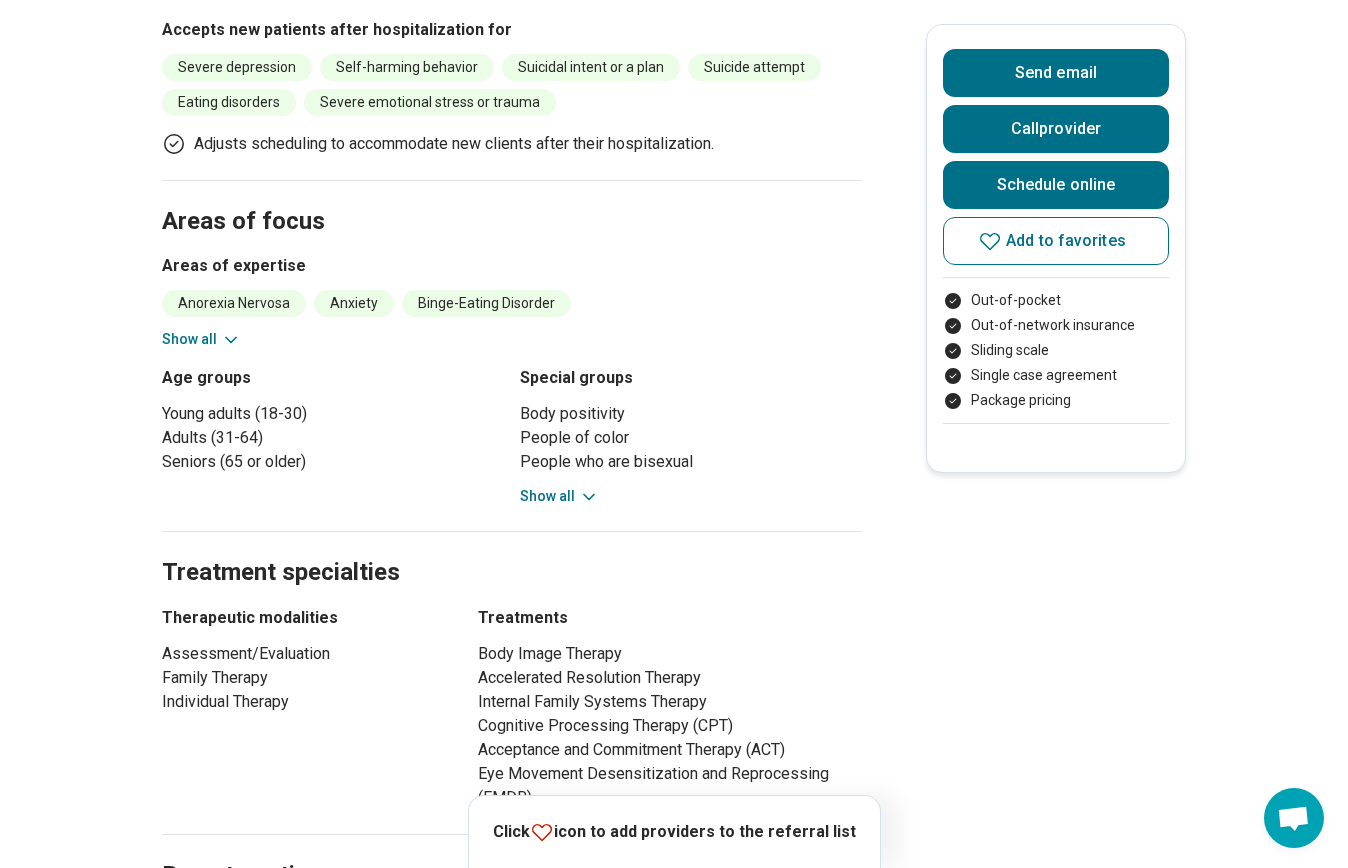 click on "Show all" at bounding box center [559, 496] 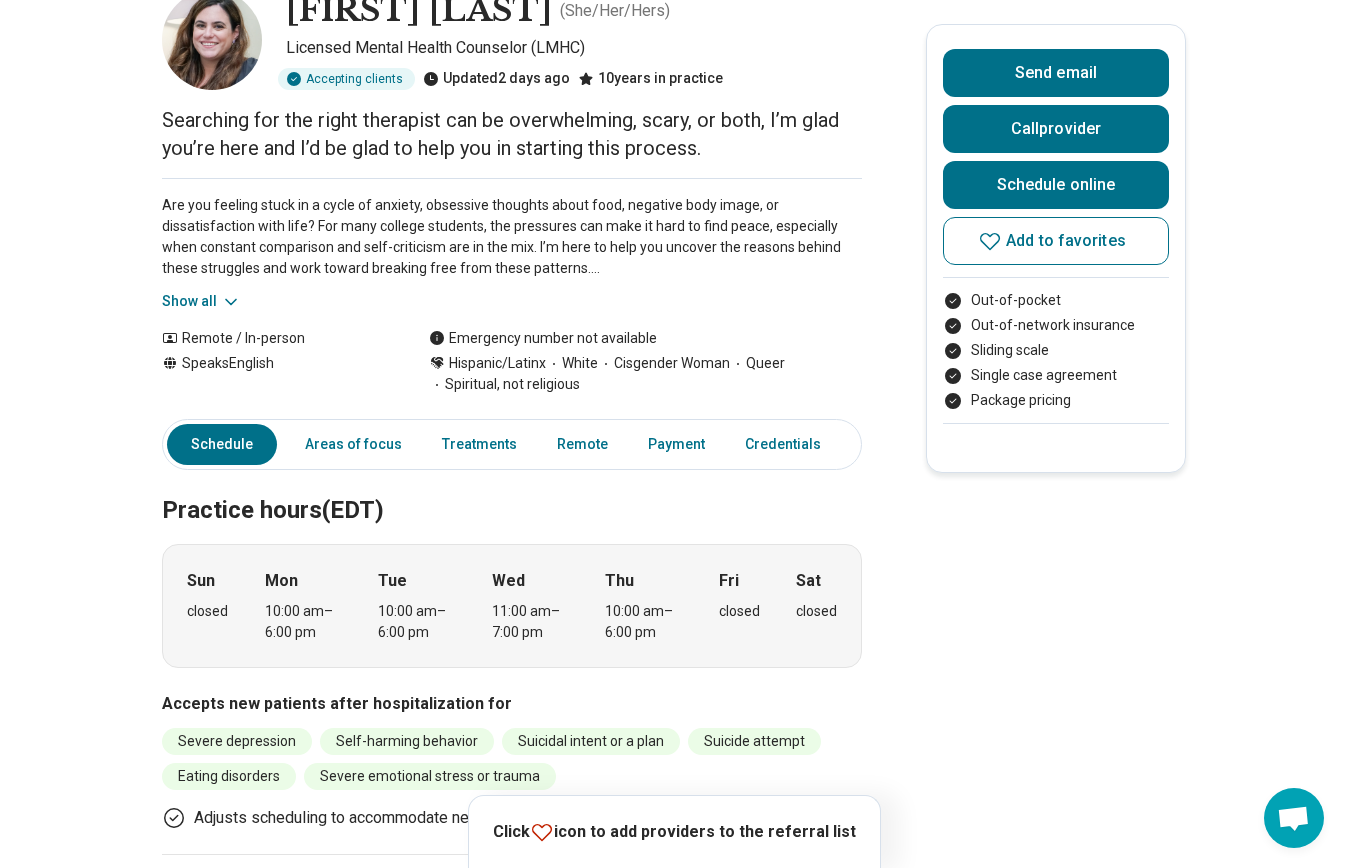 scroll, scrollTop: 100, scrollLeft: 0, axis: vertical 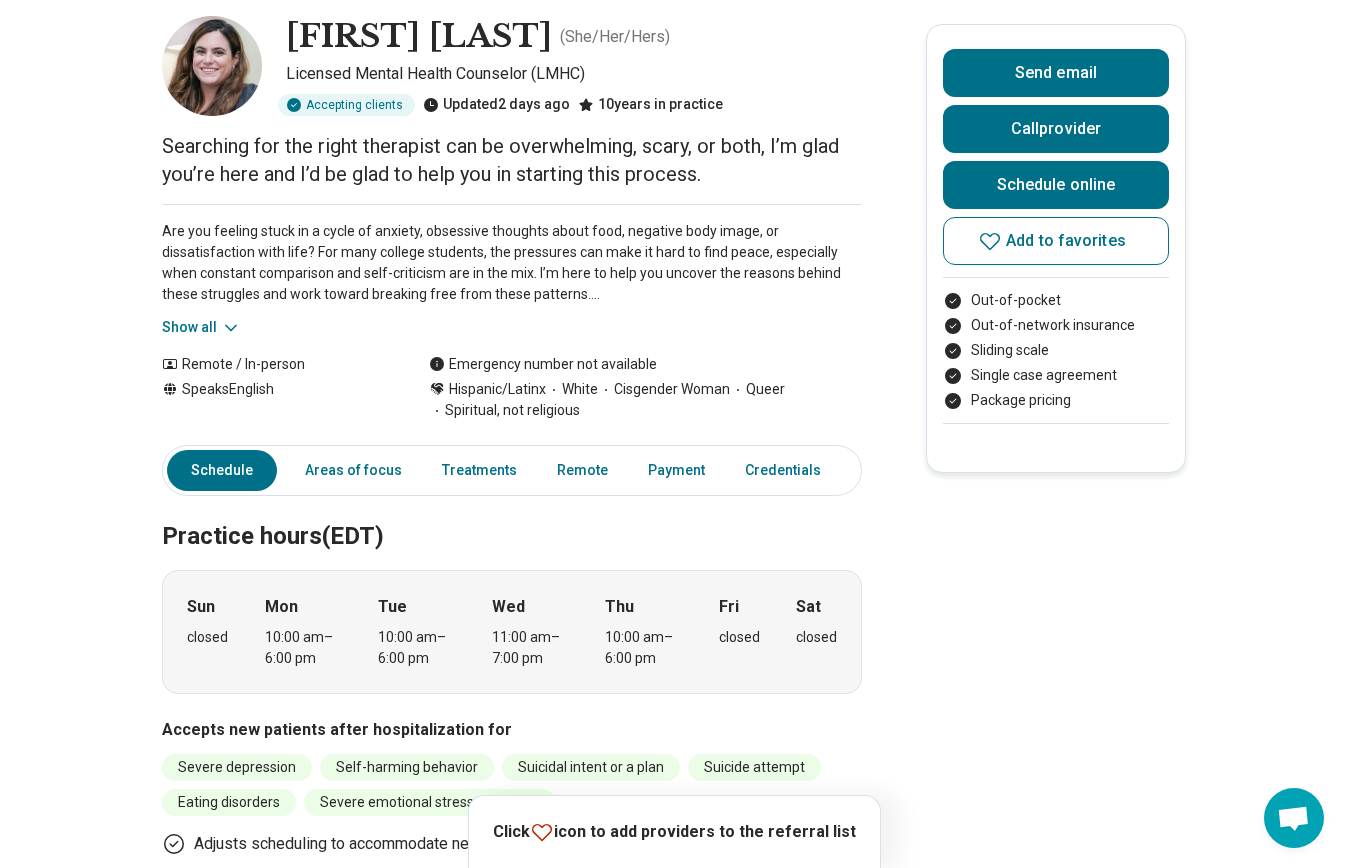 click on "Lisa Jimenez ( She/Her/Hers ) Licensed Mental Health Counselor (LMHC) Accepting clients Updated  2 days ago 10  years in practice Searching for the right therapist can be overwhelming, scary, or both, I’m glad you’re here and I’d be glad to help you in starting this process. Show all Remote / In-person Speaks  English Emergency number not available Hispanic/Latinx White Cisgender Woman Queer Spiritual, not religious Send email Call  provider Schedule online Add to favorites Out-of-pocket Out-of-network insurance Sliding scale Single case agreement Package pricing Schedule Areas of focus Treatments Remote Payment Credentials Practice hours  (EDT) Sun closed Mon 10:00 am  –   6:00 pm Tue 10:00 am  –   6:00 pm Wed 11:00 am  –   7:00 pm Thu 10:00 am  –   6:00 pm Fri closed Sat closed Accepts new patients after hospitalization for Severe depression Self-harming behavior Suicidal intent or a plan Suicide attempt Eating disorders Severe emotional stress or trauma Areas of focus Areas of expertise Video" at bounding box center (674, 1396) 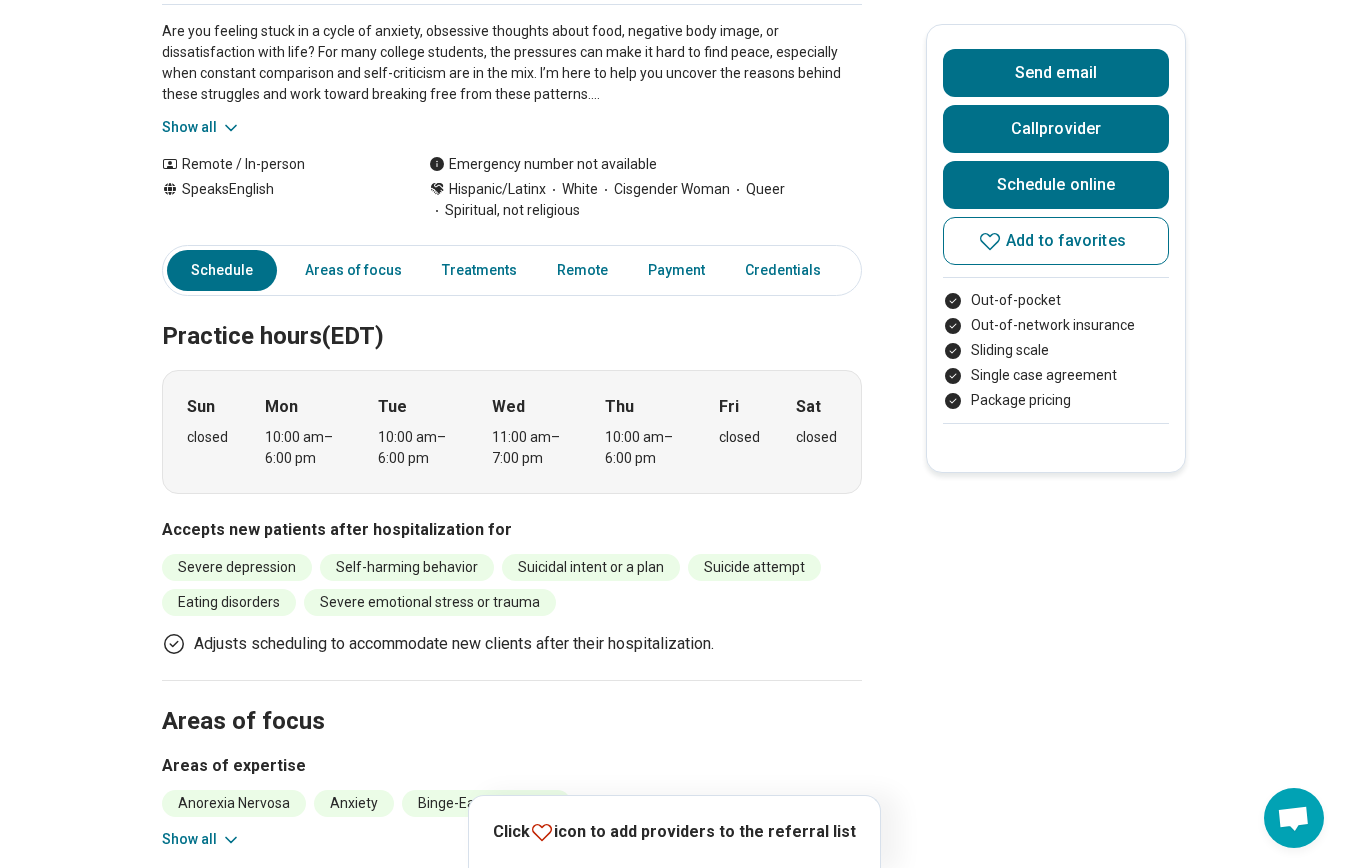 scroll, scrollTop: 0, scrollLeft: 0, axis: both 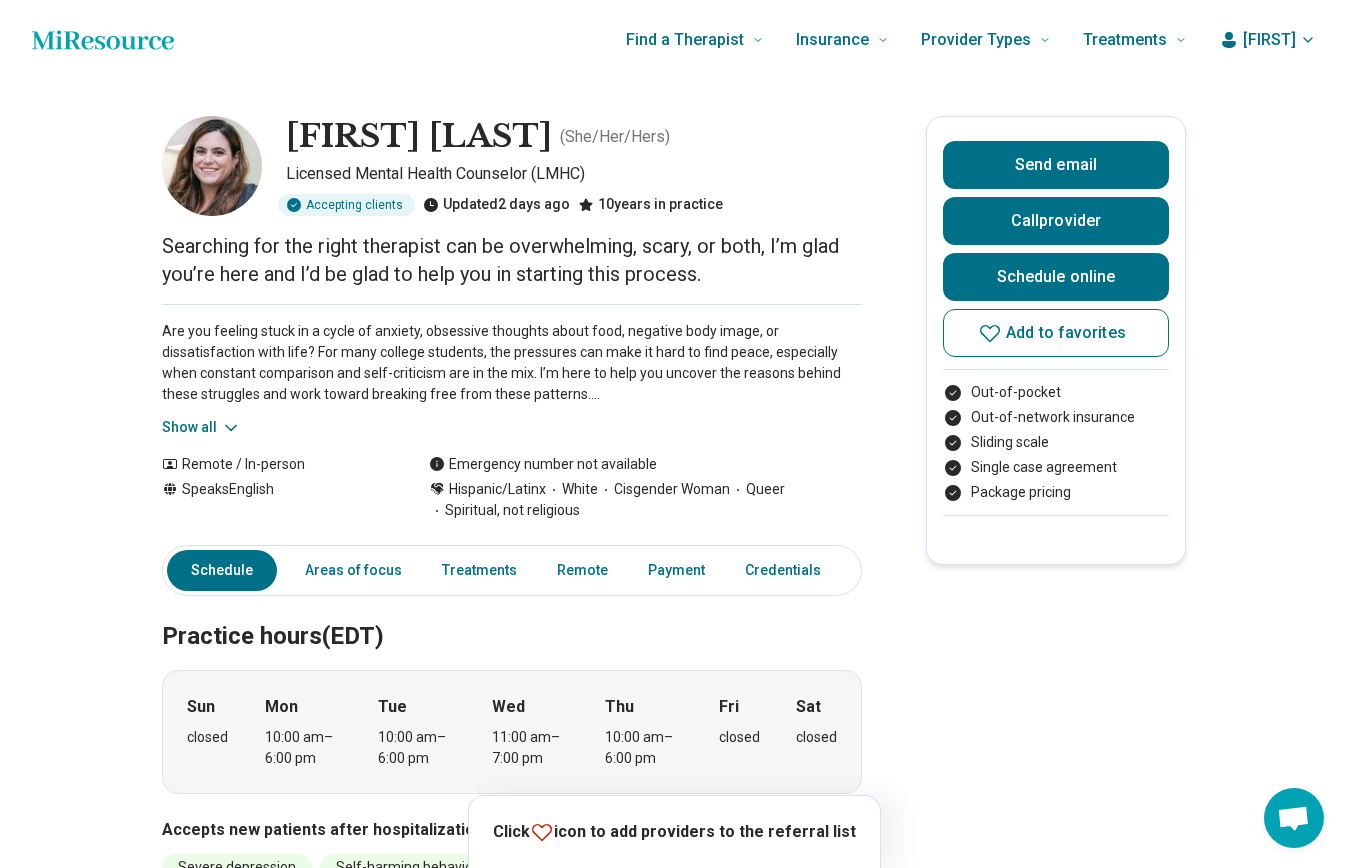 click on "Lisa Jimenez ( She/Her/Hers ) Licensed Mental Health Counselor (LMHC) Accepting clients Updated  2 days ago 10  years in practice Searching for the right therapist can be overwhelming, scary, or both, I’m glad you’re here and I’d be glad to help you in starting this process. Show all Remote / In-person Speaks  English Emergency number not available Hispanic/Latinx White Cisgender Woman Queer Spiritual, not religious Send email Call  provider Schedule online Add to favorites Out-of-pocket Out-of-network insurance Sliding scale Single case agreement Package pricing Schedule Areas of focus Treatments Remote Payment Credentials Practice hours  (EDT) Sun closed Mon 10:00 am  –   6:00 pm Tue 10:00 am  –   6:00 pm Wed 11:00 am  –   7:00 pm Thu 10:00 am  –   6:00 pm Fri closed Sat closed Accepts new patients after hospitalization for Severe depression Self-harming behavior Suicidal intent or a plan Suicide attempt Eating disorders Severe emotional stress or trauma Areas of focus Areas of expertise Video" at bounding box center (674, 1496) 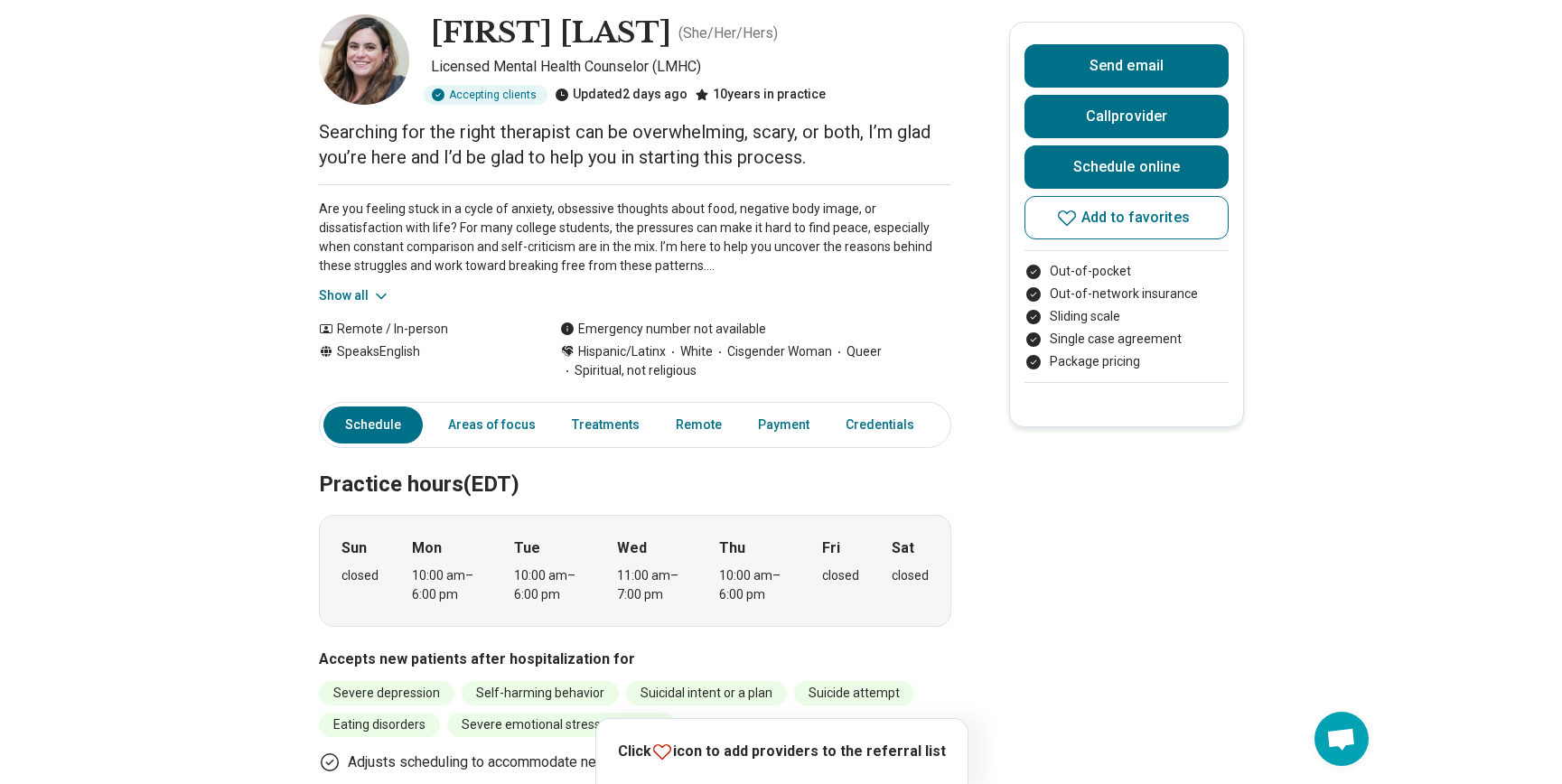 scroll, scrollTop: 0, scrollLeft: 0, axis: both 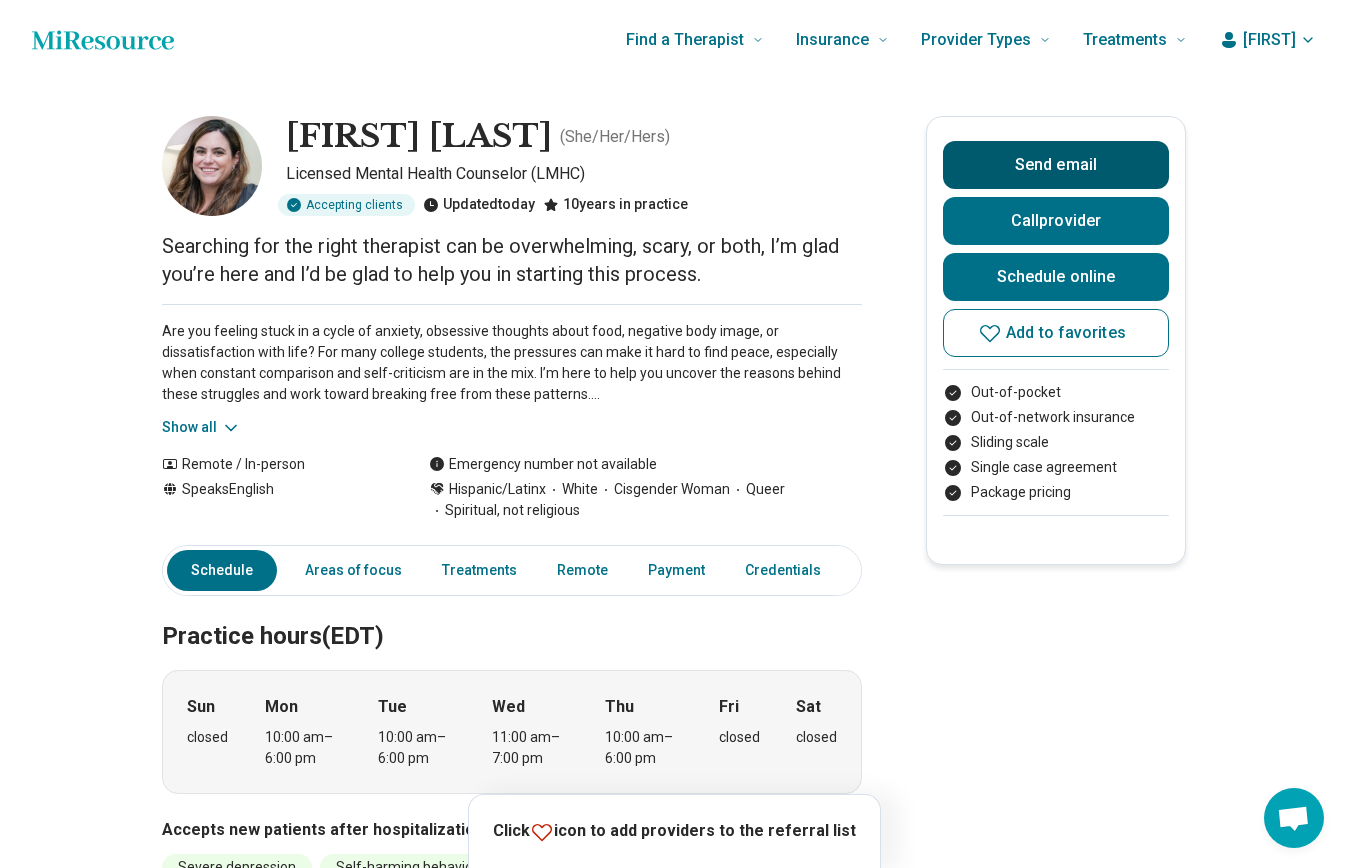 click on "Send email" at bounding box center (1056, 165) 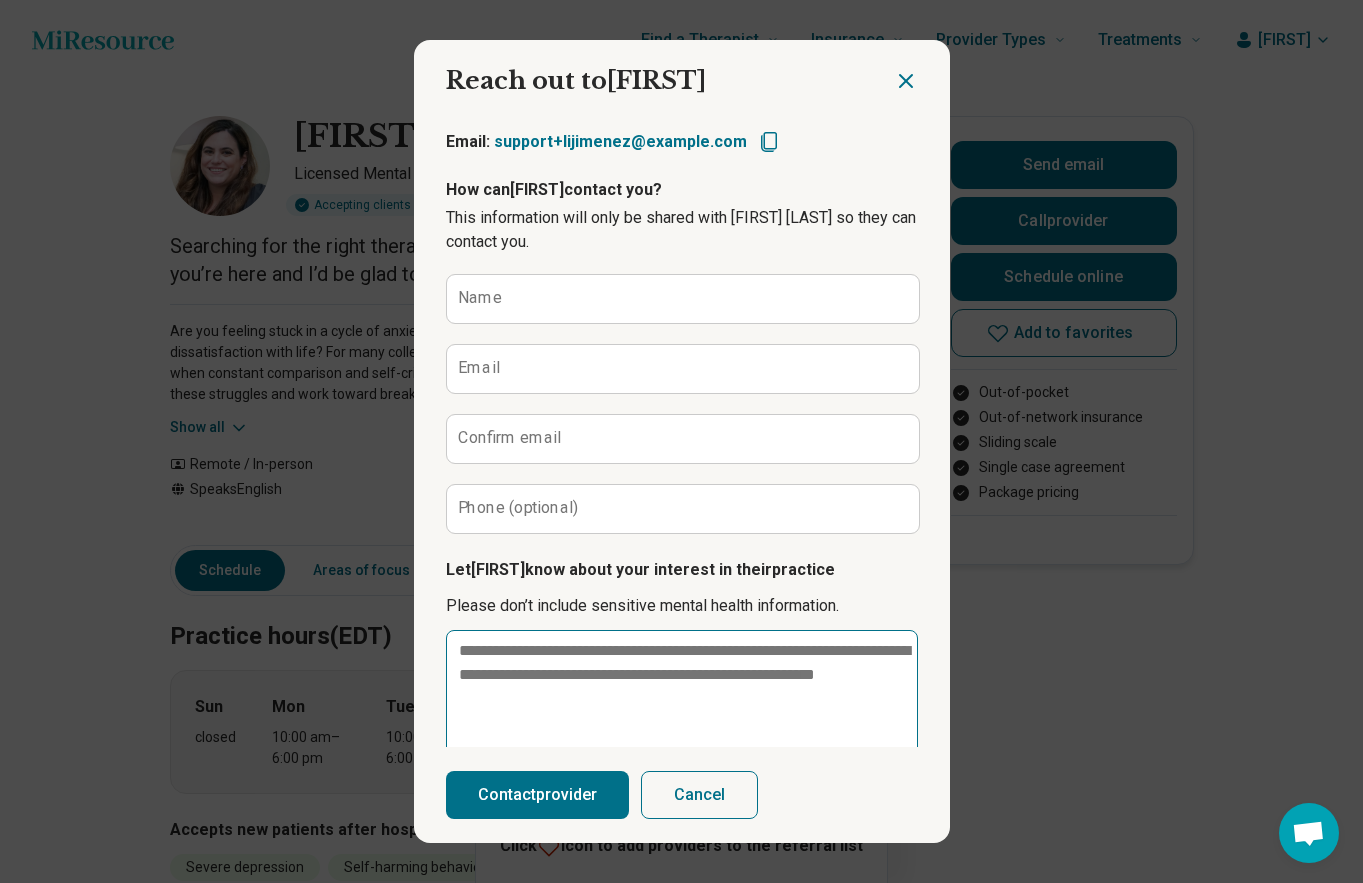 scroll, scrollTop: 71, scrollLeft: 0, axis: vertical 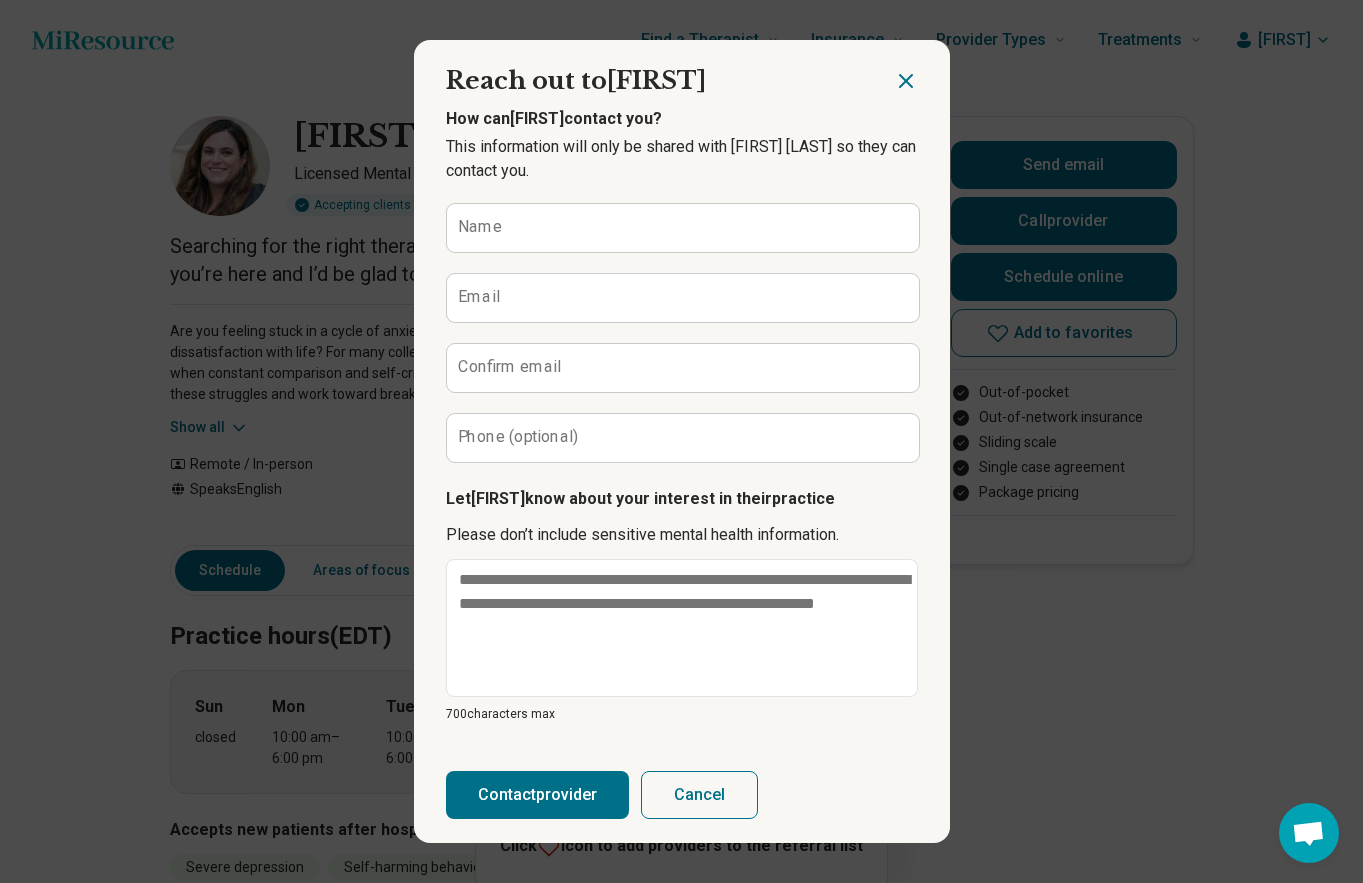 click on "Cancel" at bounding box center (699, 795) 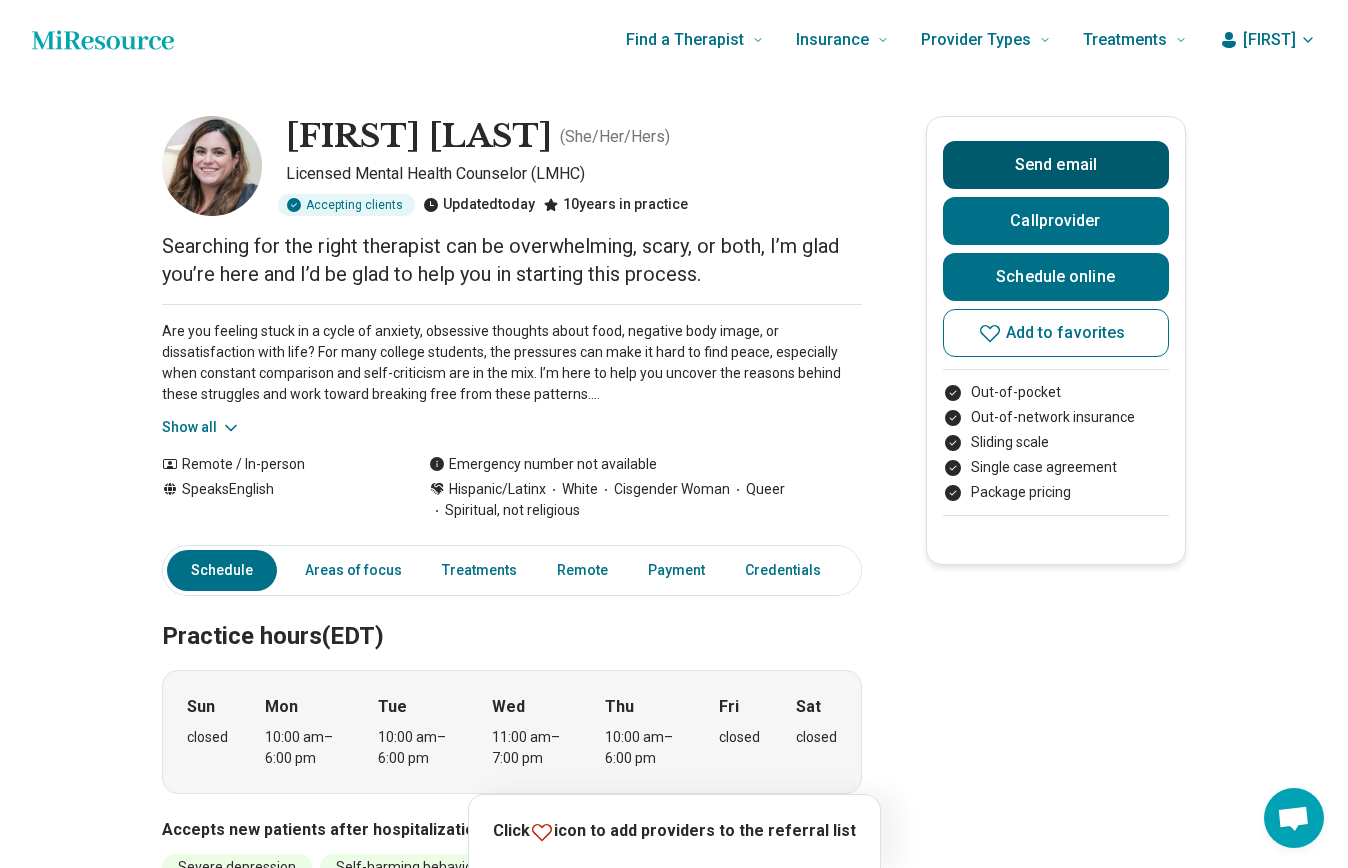 click on "Send email" at bounding box center [1056, 165] 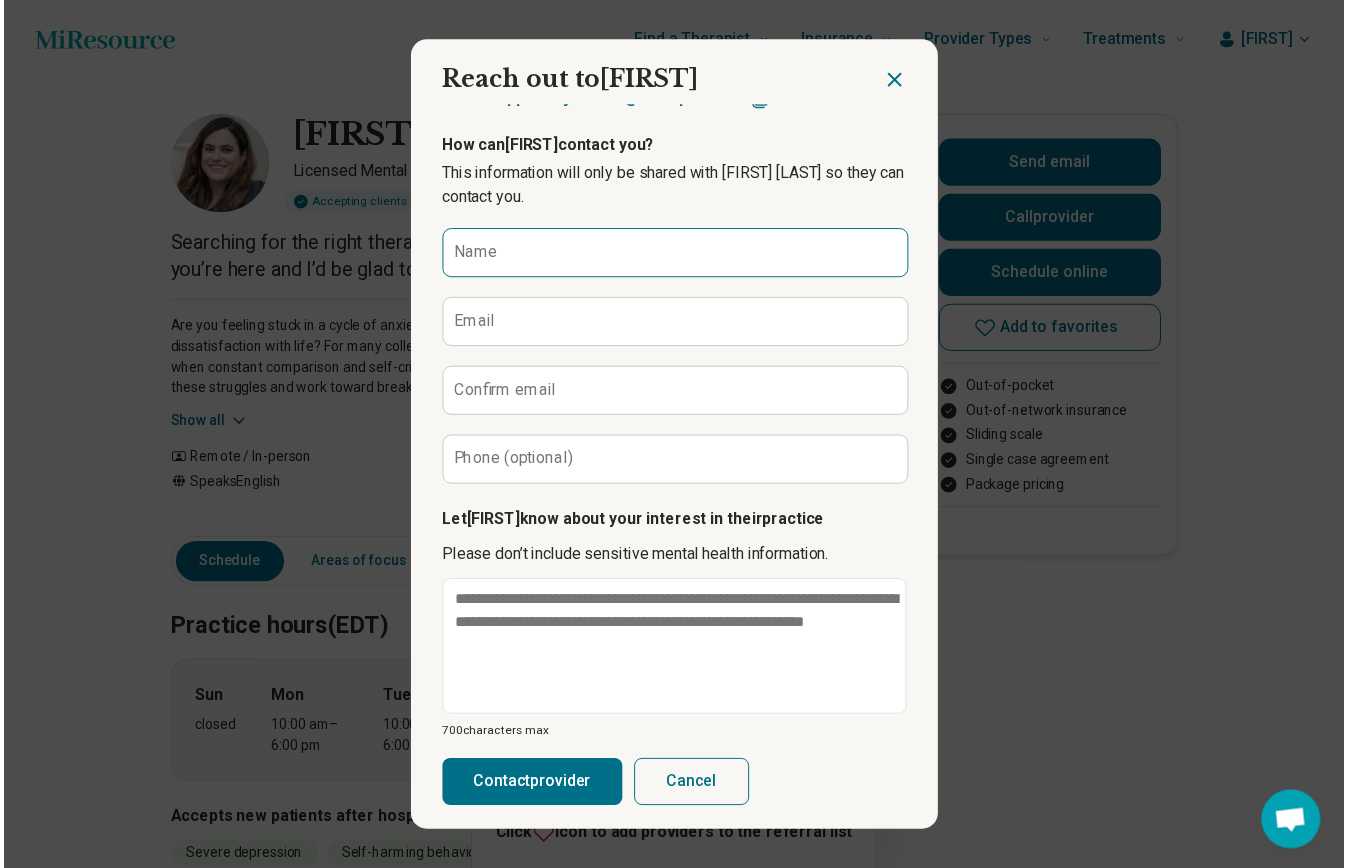 scroll, scrollTop: 0, scrollLeft: 0, axis: both 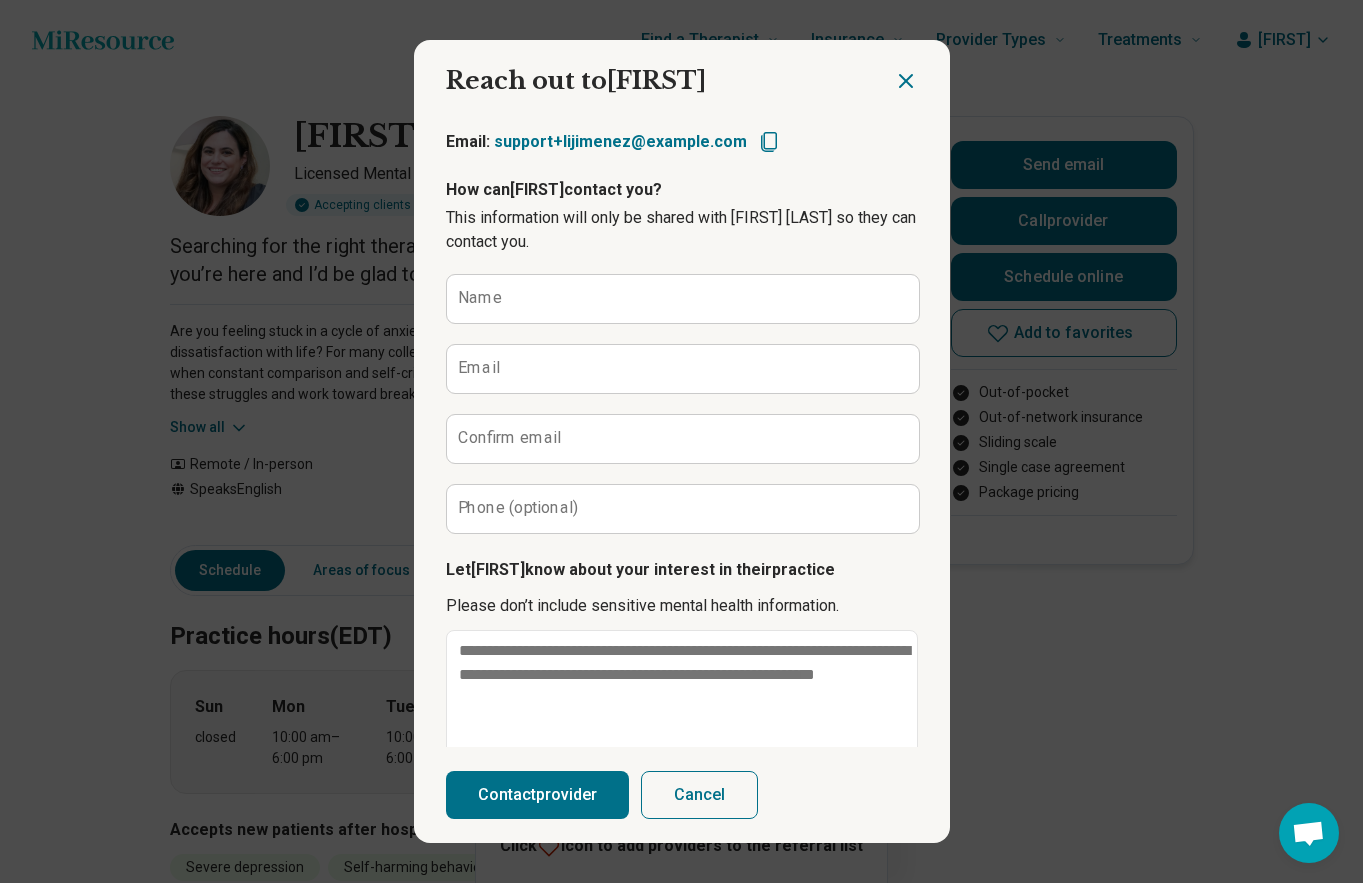 click 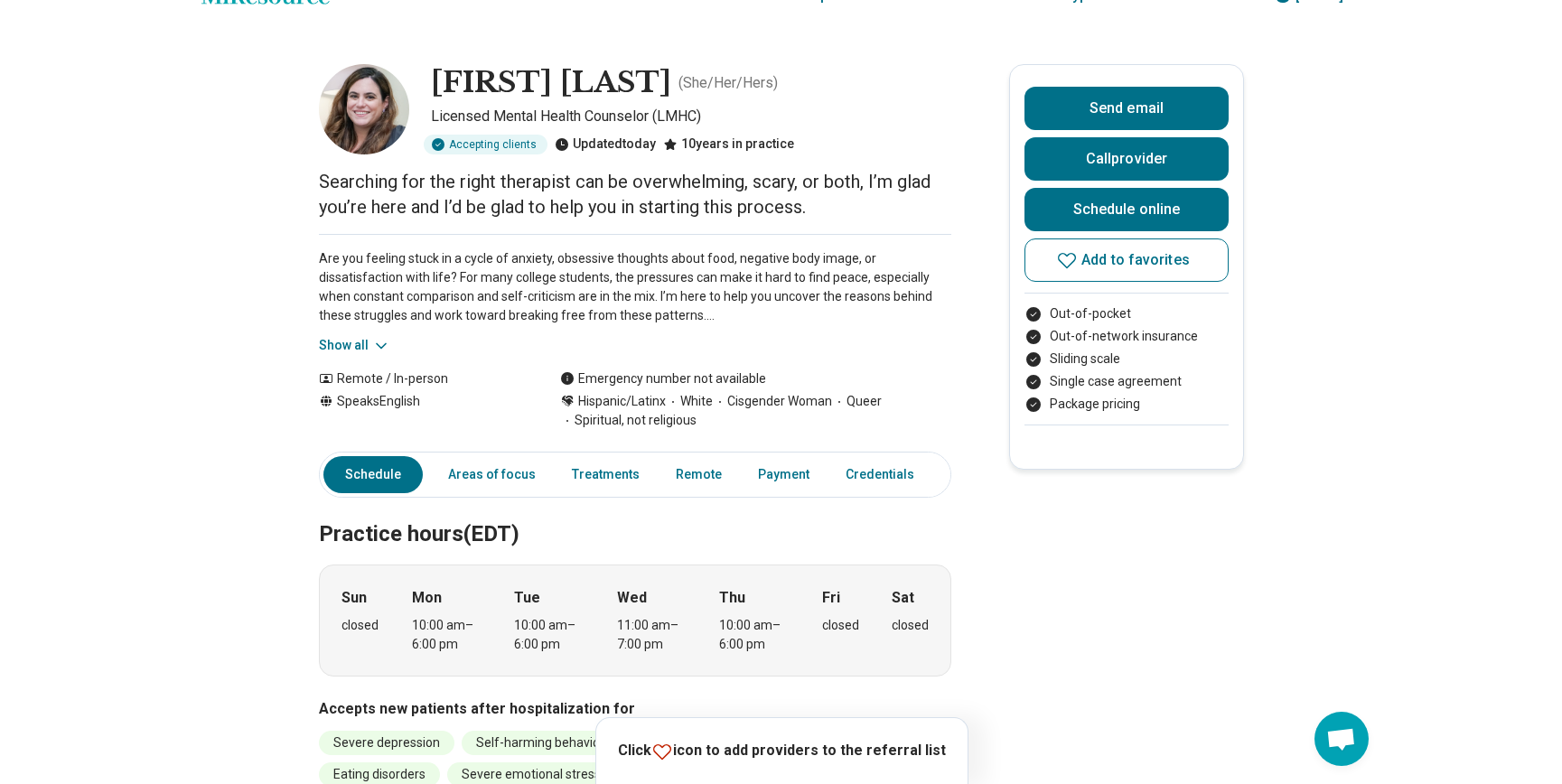 scroll, scrollTop: 0, scrollLeft: 0, axis: both 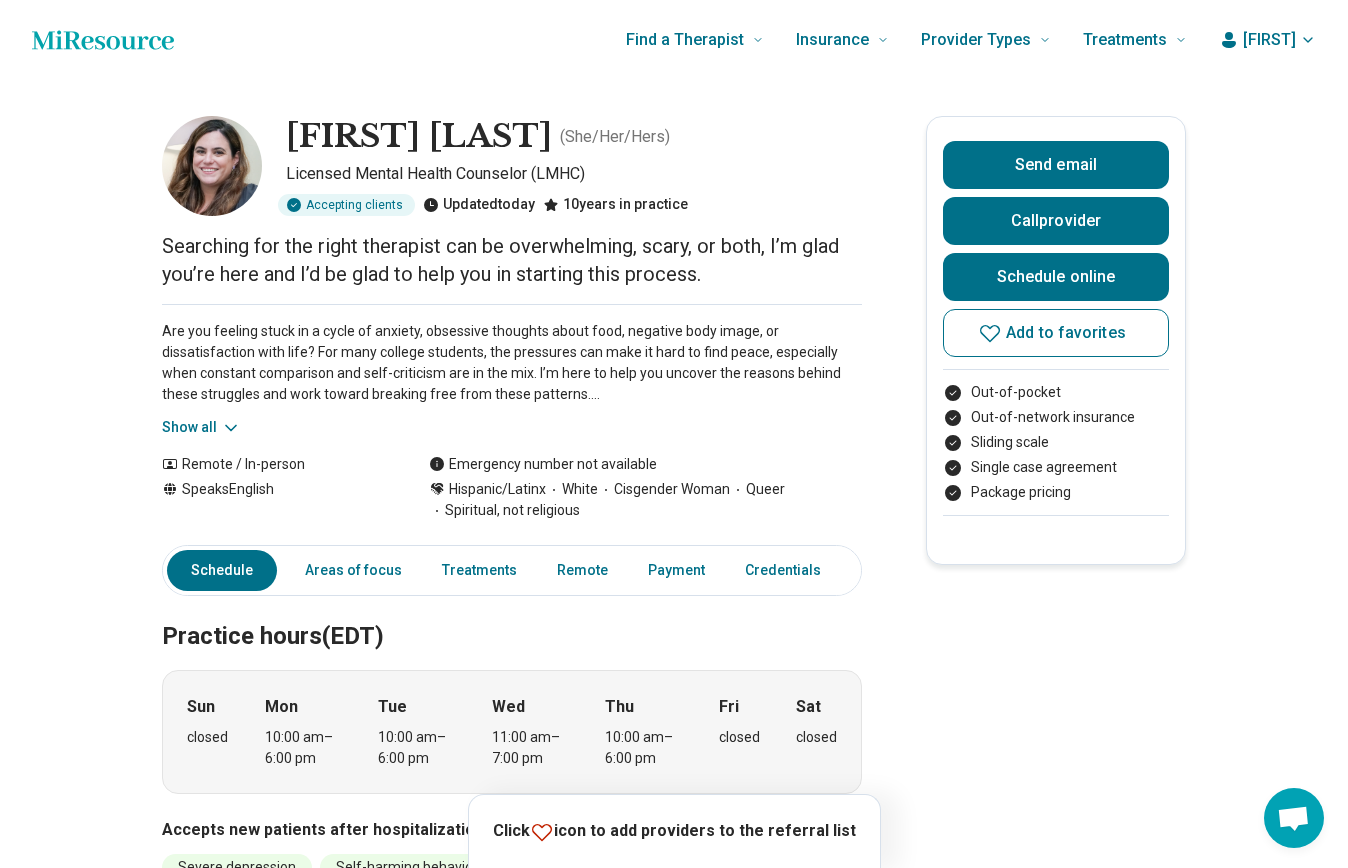 click on "[NAME]" at bounding box center (1269, 40) 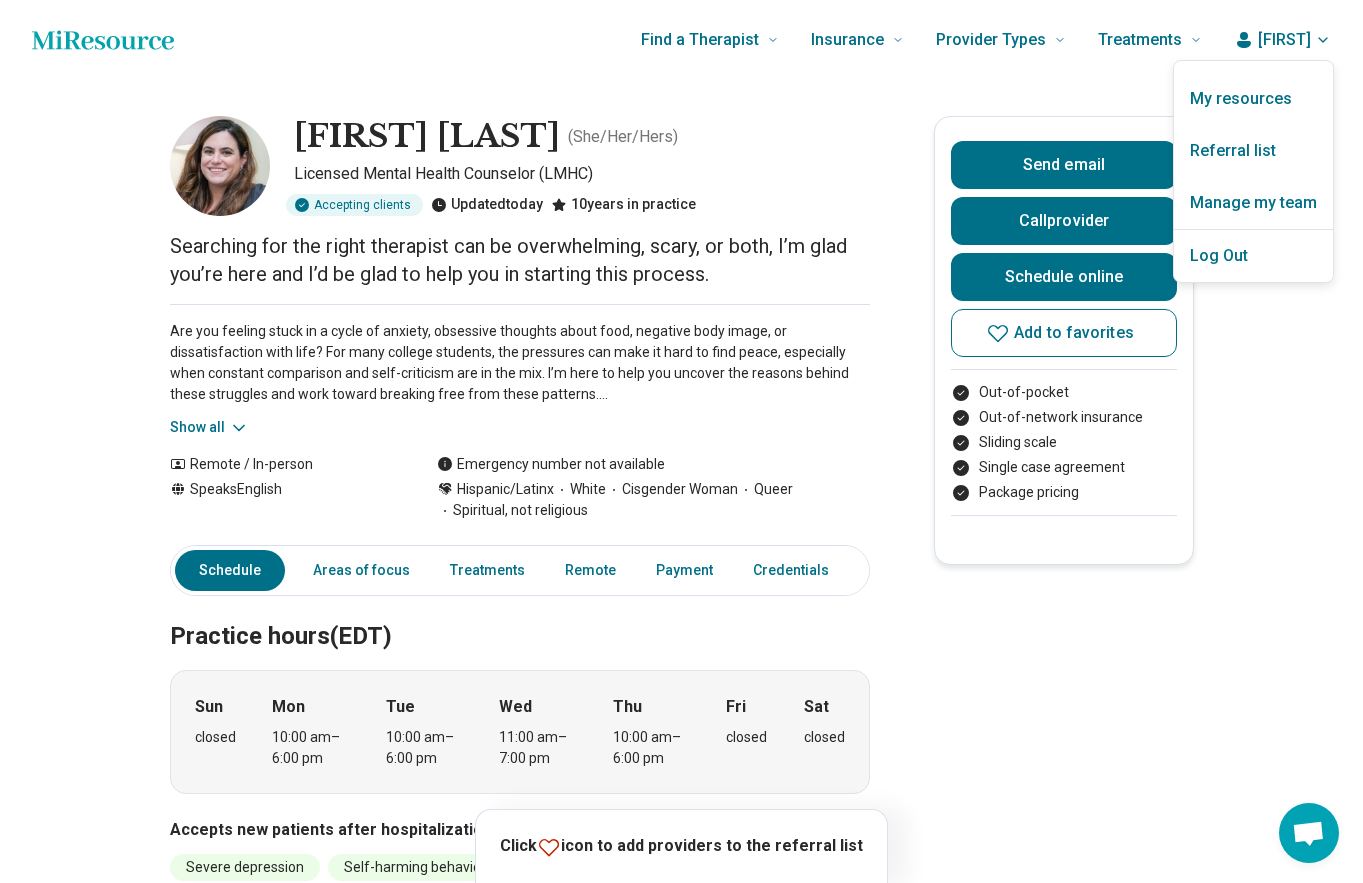 click at bounding box center [681, 441] 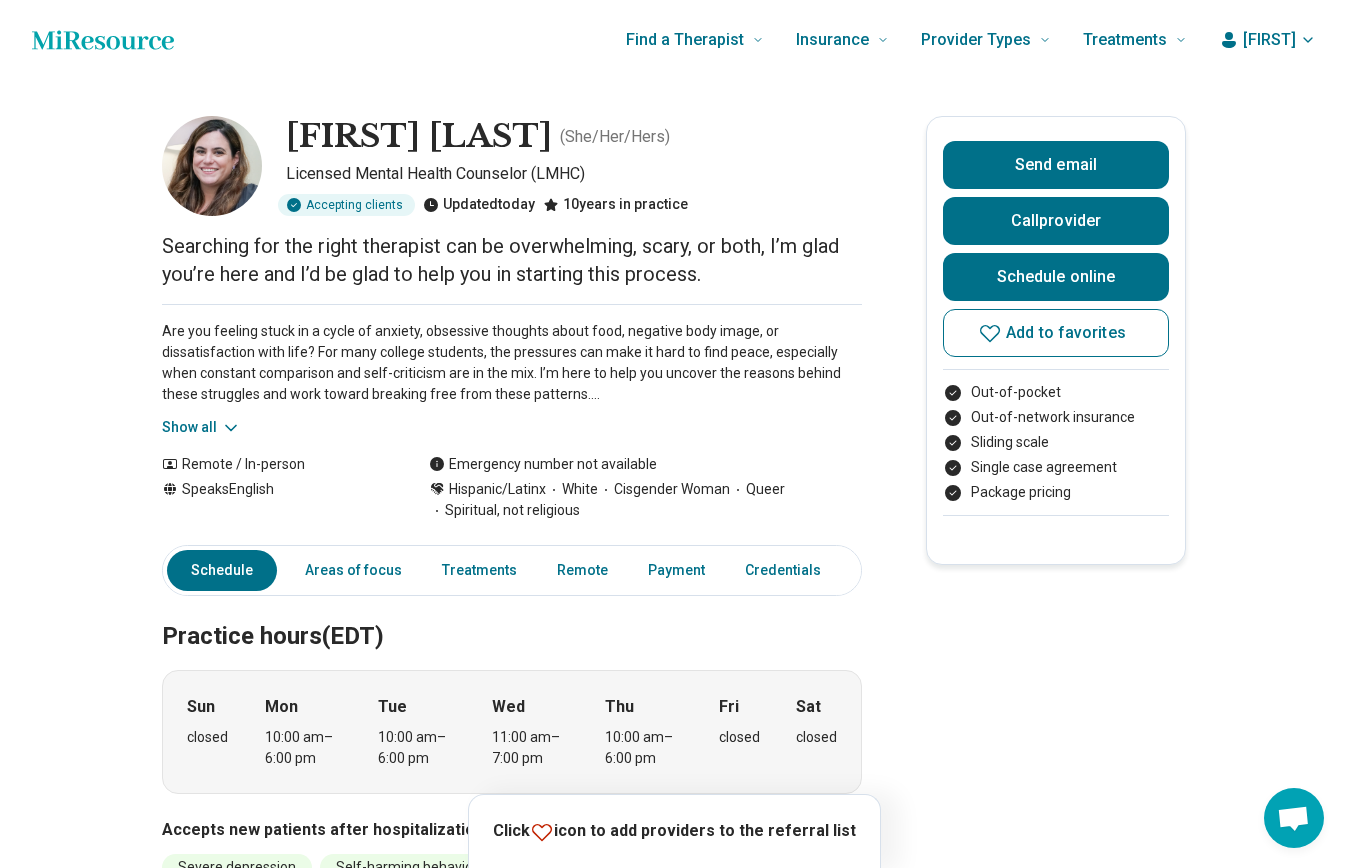 click on "Lisa Jimenez ( She/Her/Hers ) Licensed Mental Health Counselor (LMHC) Accepting clients Updated  today 10  years in practice Searching for the right therapist can be overwhelming, scary, or both, I’m glad you’re here and I’d be glad to help you in starting this process. Show all Remote / In-person Speaks  English Emergency number not available Hispanic/Latinx White Cisgender Woman Queer Spiritual, not religious Send email Call  provider Schedule online Add to favorites Out-of-pocket Out-of-network insurance Sliding scale Single case agreement Package pricing Schedule Areas of focus Treatments Remote Payment Credentials Other Practice hours  (EDT) Sun closed Mon 10:00 am  –   6:00 pm Tue 10:00 am  –   6:00 pm Wed 11:00 am  –   7:00 pm Thu 10:00 am  –   6:00 pm Fri closed Sat closed Accepts new patients after hospitalization for Severe depression Self-harming behavior Suicidal intent or a plan Suicide attempt Eating disorders Severe emotional stress or trauma Areas of focus Areas of expertise $200" at bounding box center [674, 1498] 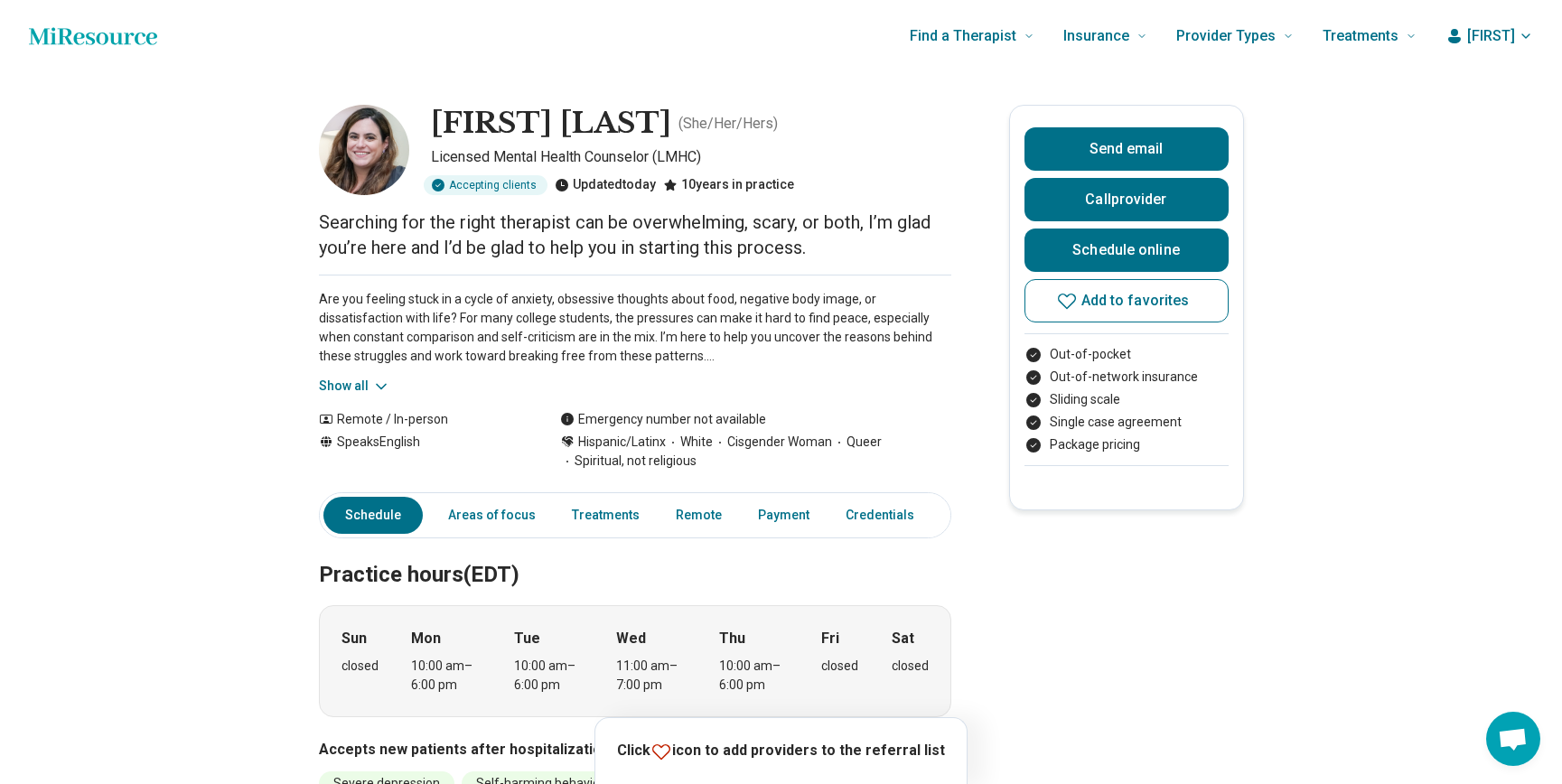 click on "Lisa Jimenez ( She/Her/Hers ) Licensed Mental Health Counselor (LMHC) Accepting clients Updated  today 10  years in practice Searching for the right therapist can be overwhelming, scary, or both, I’m glad you’re here and I’d be glad to help you in starting this process. Show all Remote / In-person Speaks  English Emergency number not available Hispanic/Latinx White Cisgender Woman Queer Spiritual, not religious Send email Call  provider Schedule online Add to favorites Out-of-pocket Out-of-network insurance Sliding scale Single case agreement Package pricing Schedule Areas of focus Treatments Remote Payment Credentials Other Practice hours  (EDT) Sun closed Mon 10:00 am  –   6:00 pm Tue 10:00 am  –   6:00 pm Wed 11:00 am  –   7:00 pm Thu 10:00 am  –   6:00 pm Fri closed Sat closed Accepts new patients after hospitalization for Severe depression Self-harming behavior Suicidal intent or a plan Suicide attempt Eating disorders Severe emotional stress or trauma Areas of focus Areas of expertise $200" at bounding box center [781, 1353] 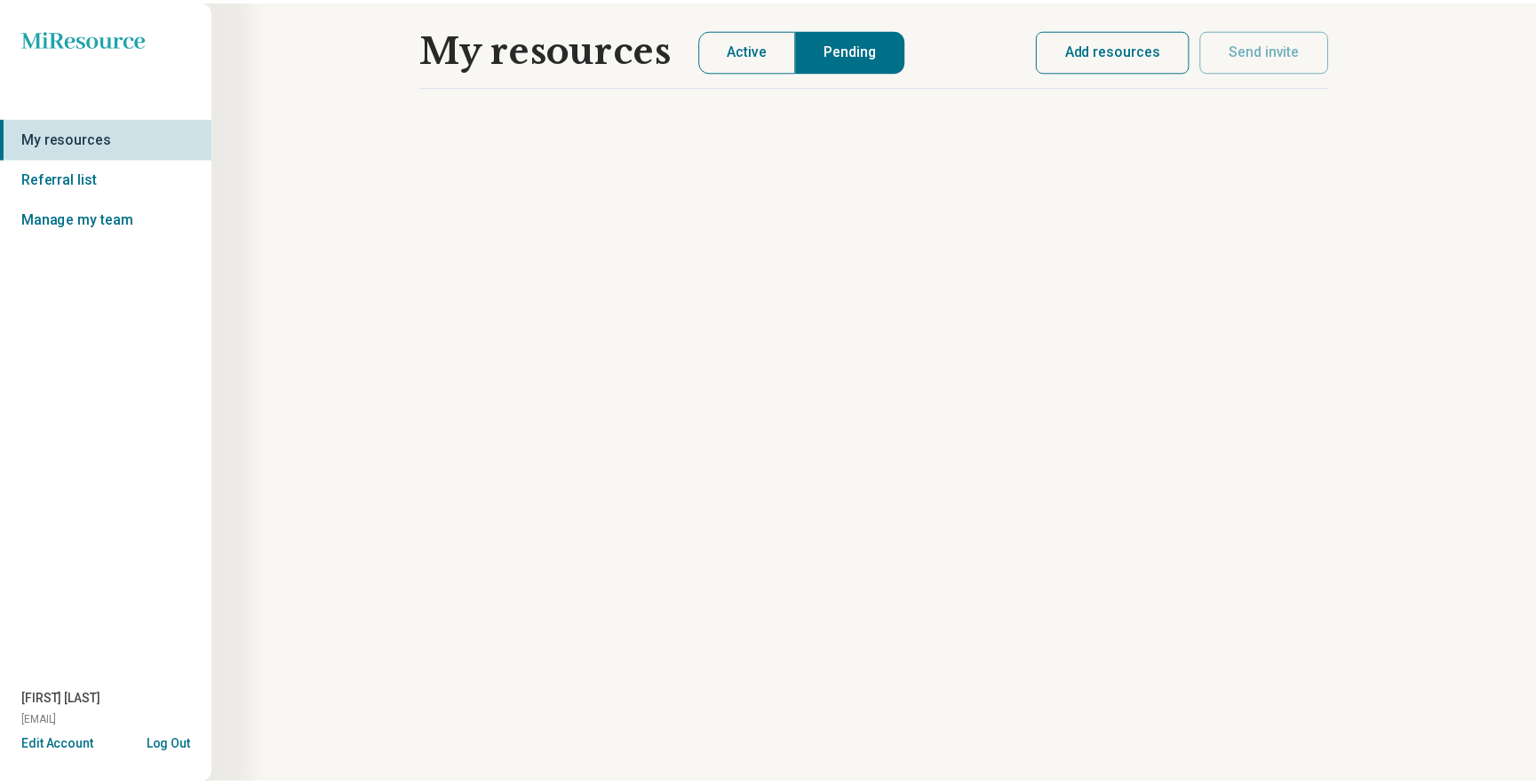 scroll, scrollTop: 0, scrollLeft: 0, axis: both 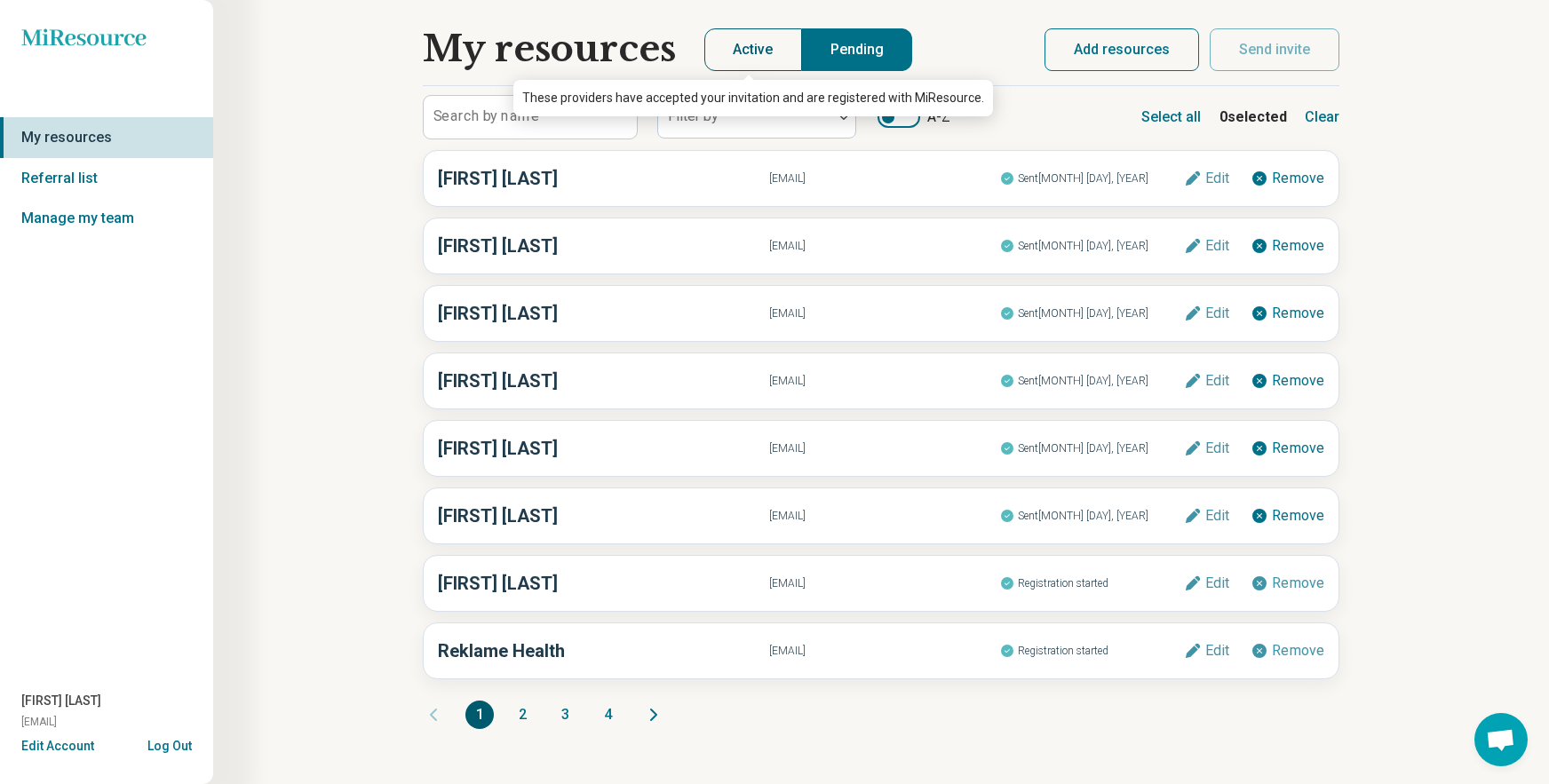 click on "Active" at bounding box center [753, 50] 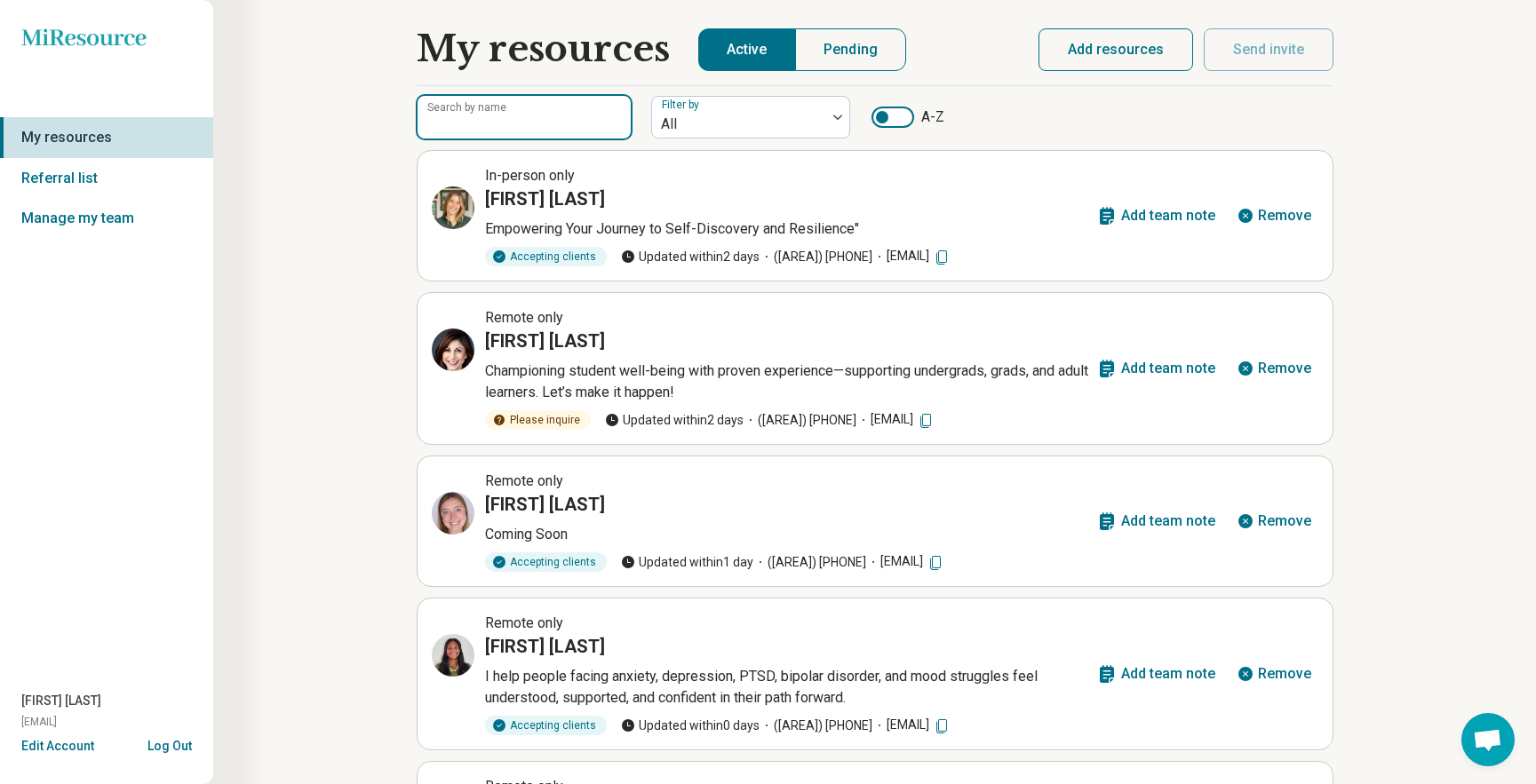 click on "Search by name" at bounding box center [524, 117] 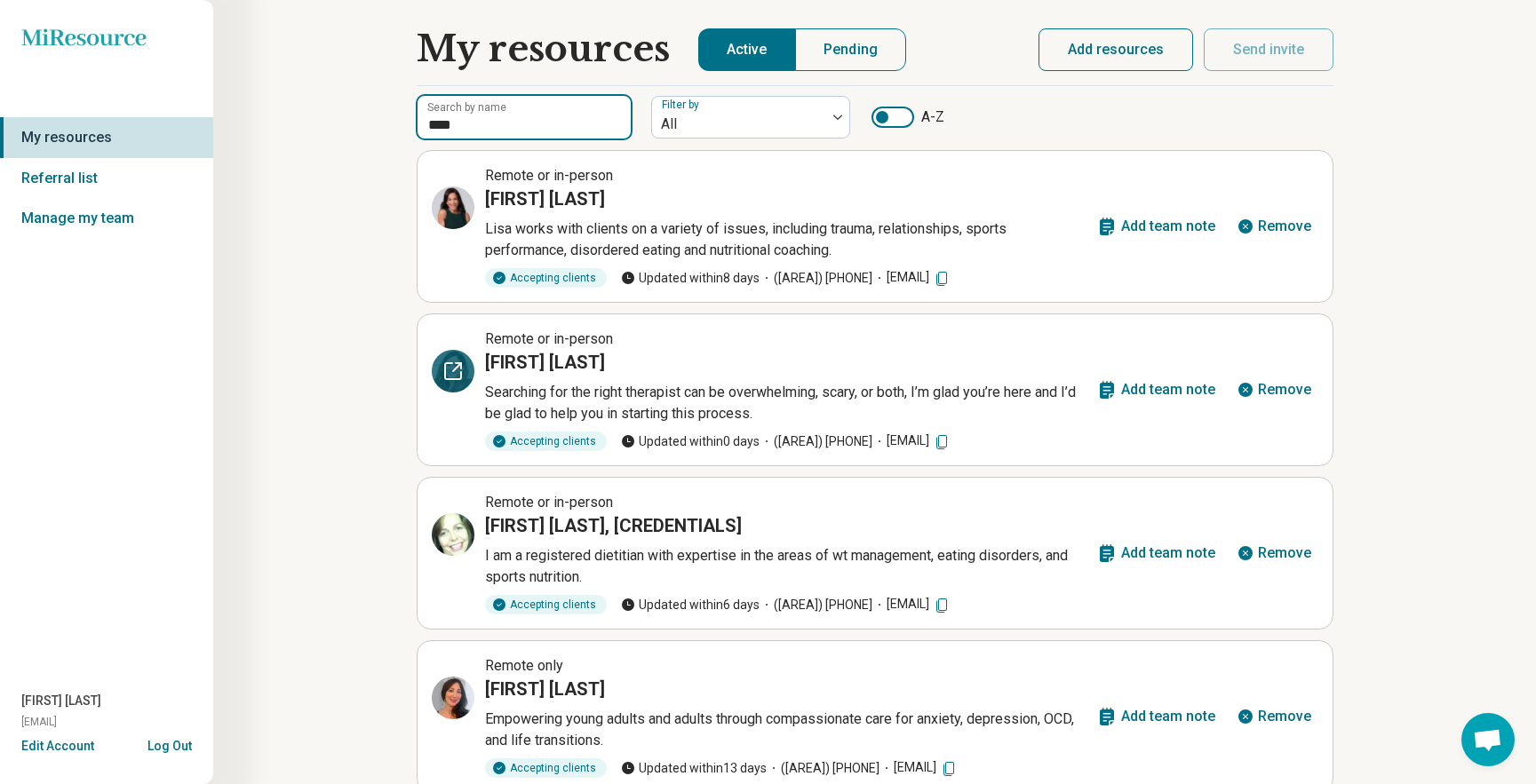 type on "****" 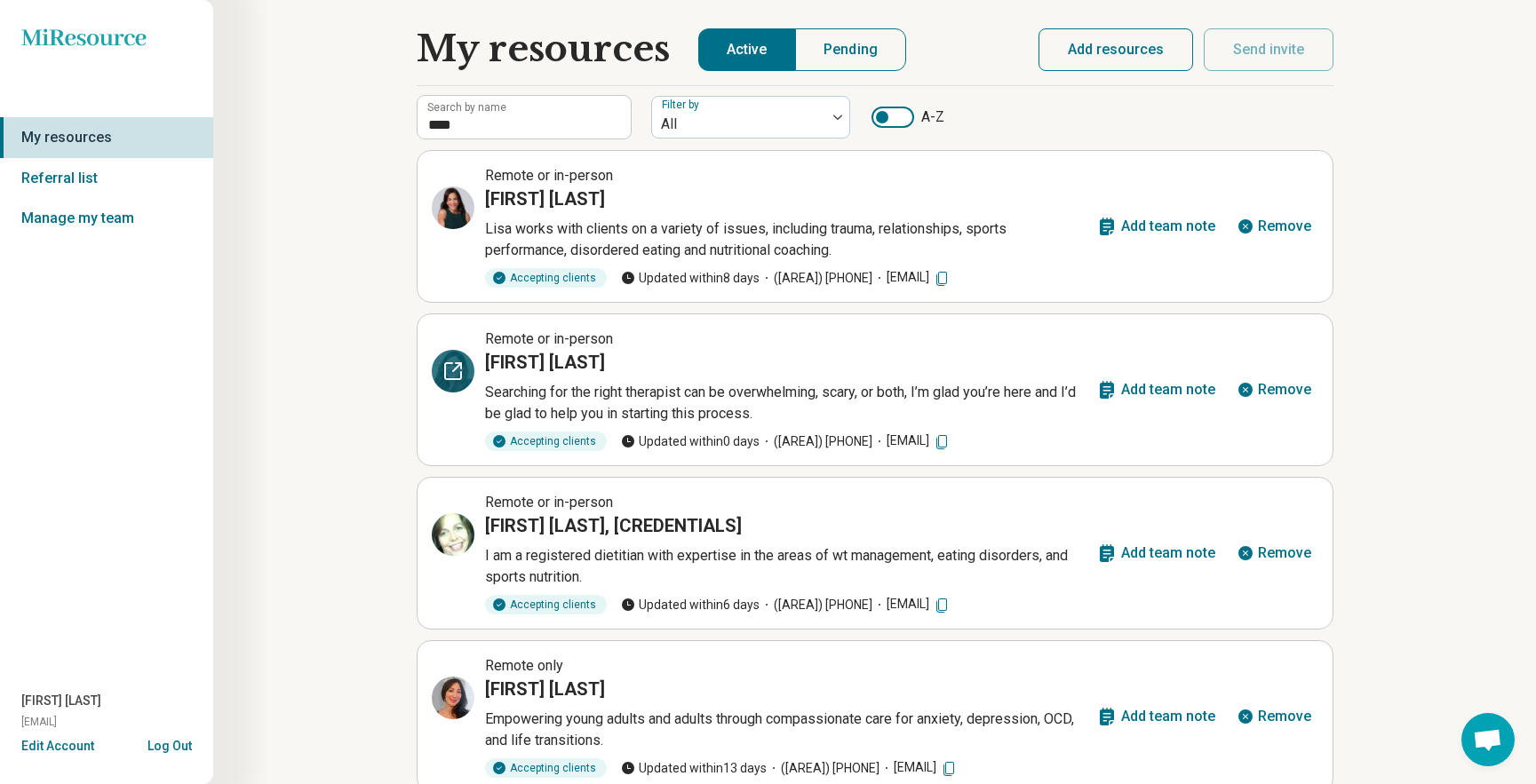click 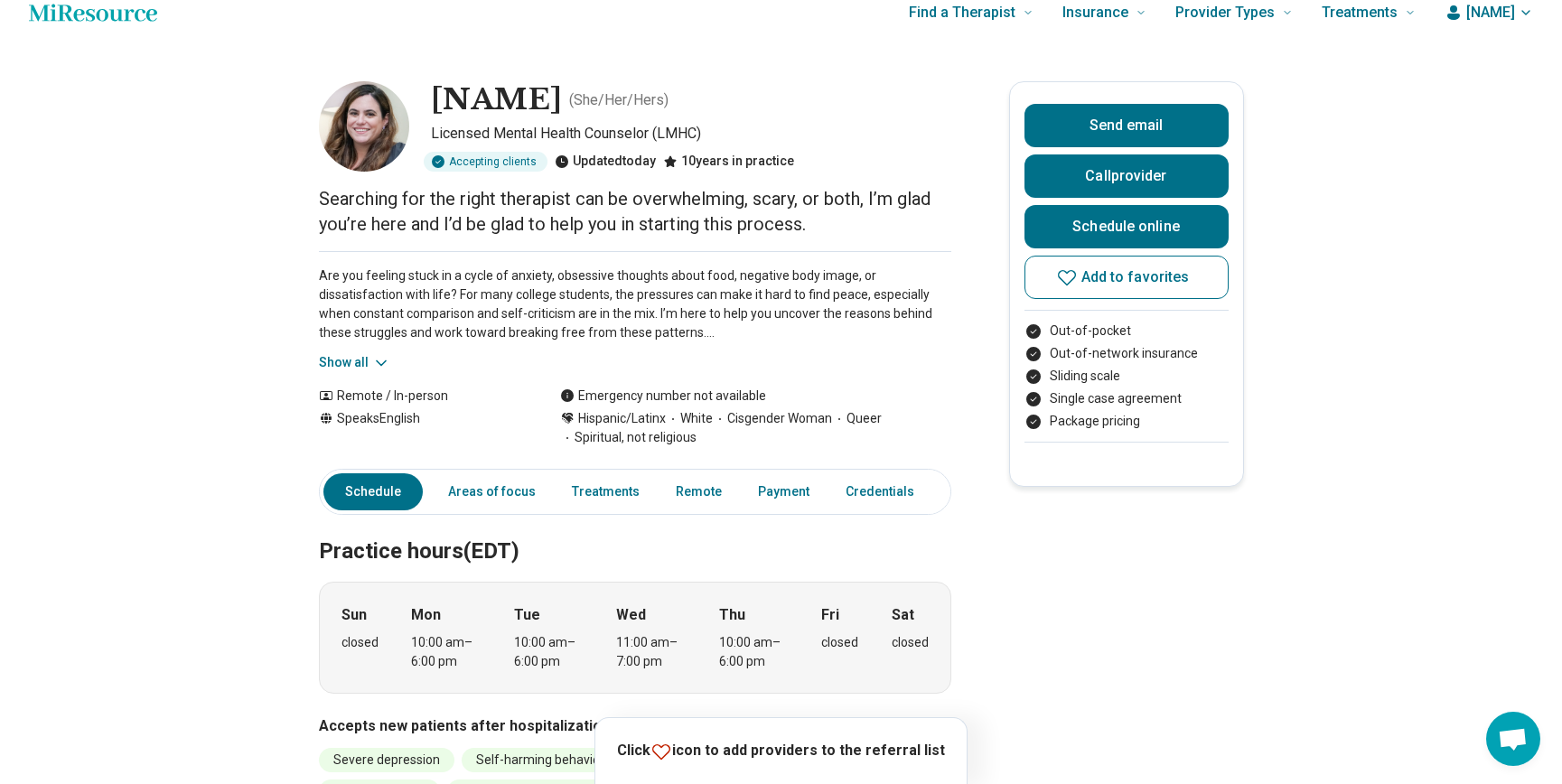 scroll, scrollTop: 0, scrollLeft: 0, axis: both 